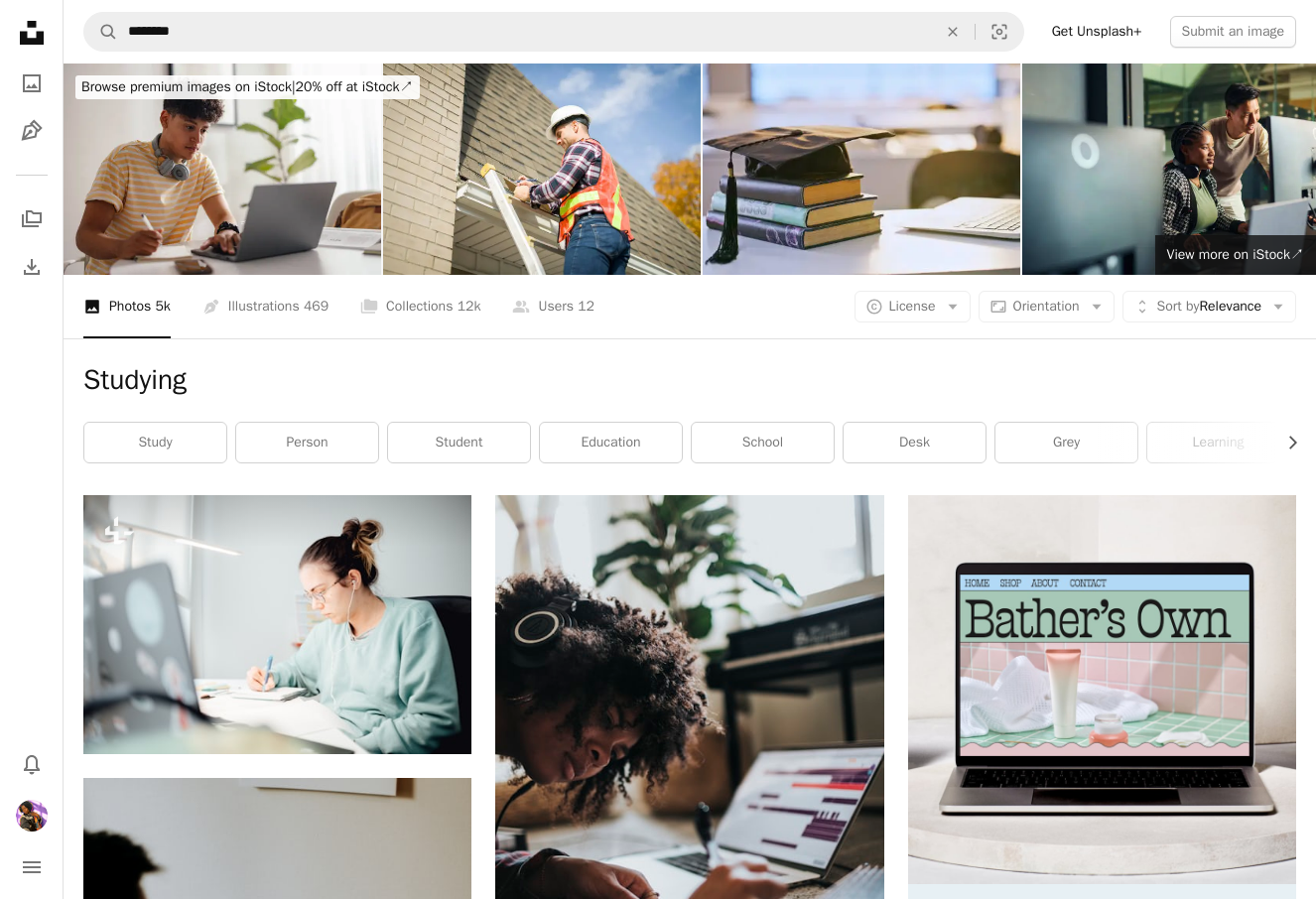 scroll, scrollTop: 41416, scrollLeft: 0, axis: vertical 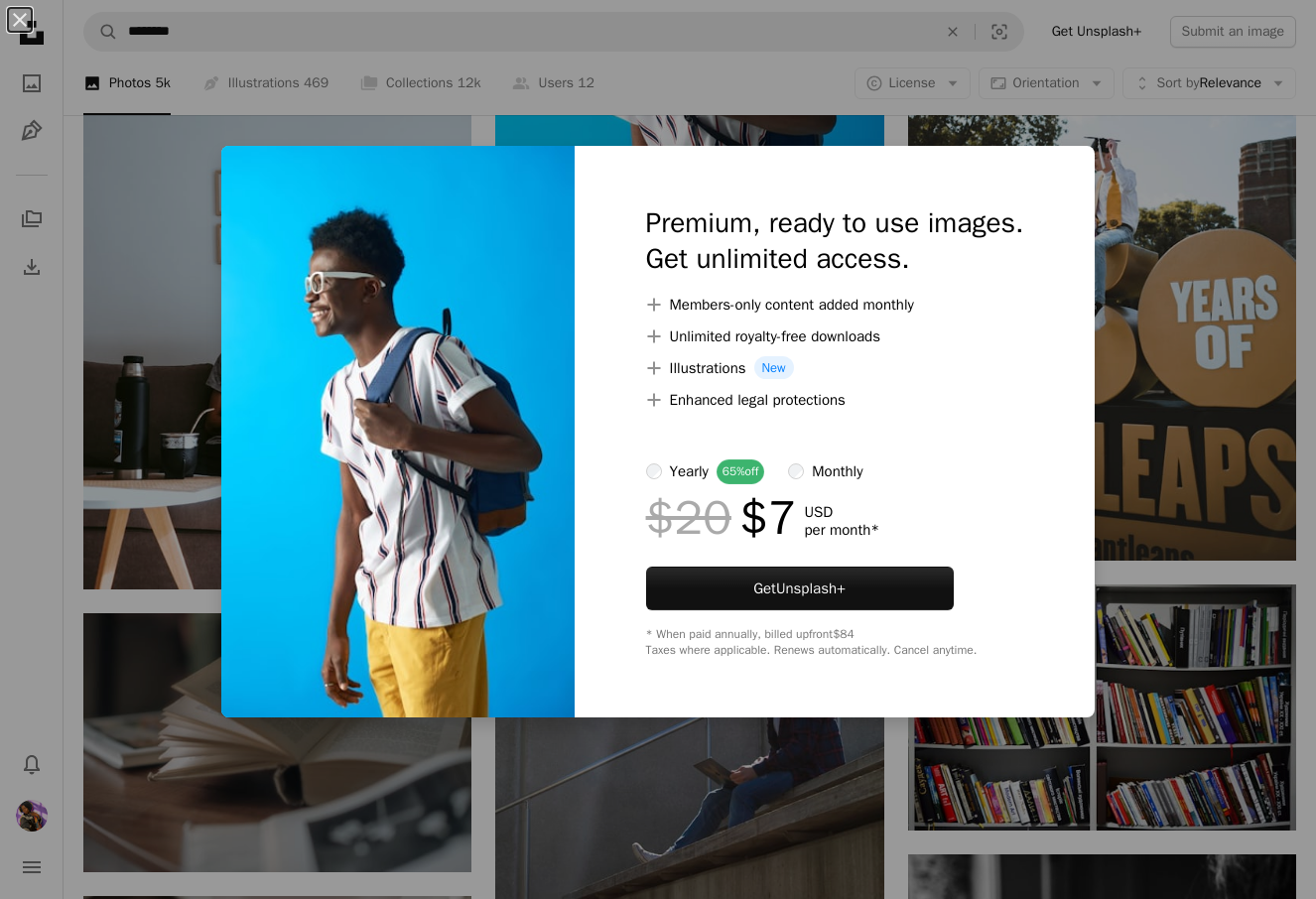 click on "An X shape Premium, ready to use images. Get unlimited access. A plus sign Members-only content added monthly A plus sign Unlimited royalty-free downloads A plus sign Illustrations  New A plus sign Enhanced legal protections yearly 65%  off monthly $20   $7 USD per month * Get  Unsplash+ * When paid annually, billed upfront  $84 Taxes where applicable. Renews automatically. Cancel anytime." at bounding box center (658, 450) 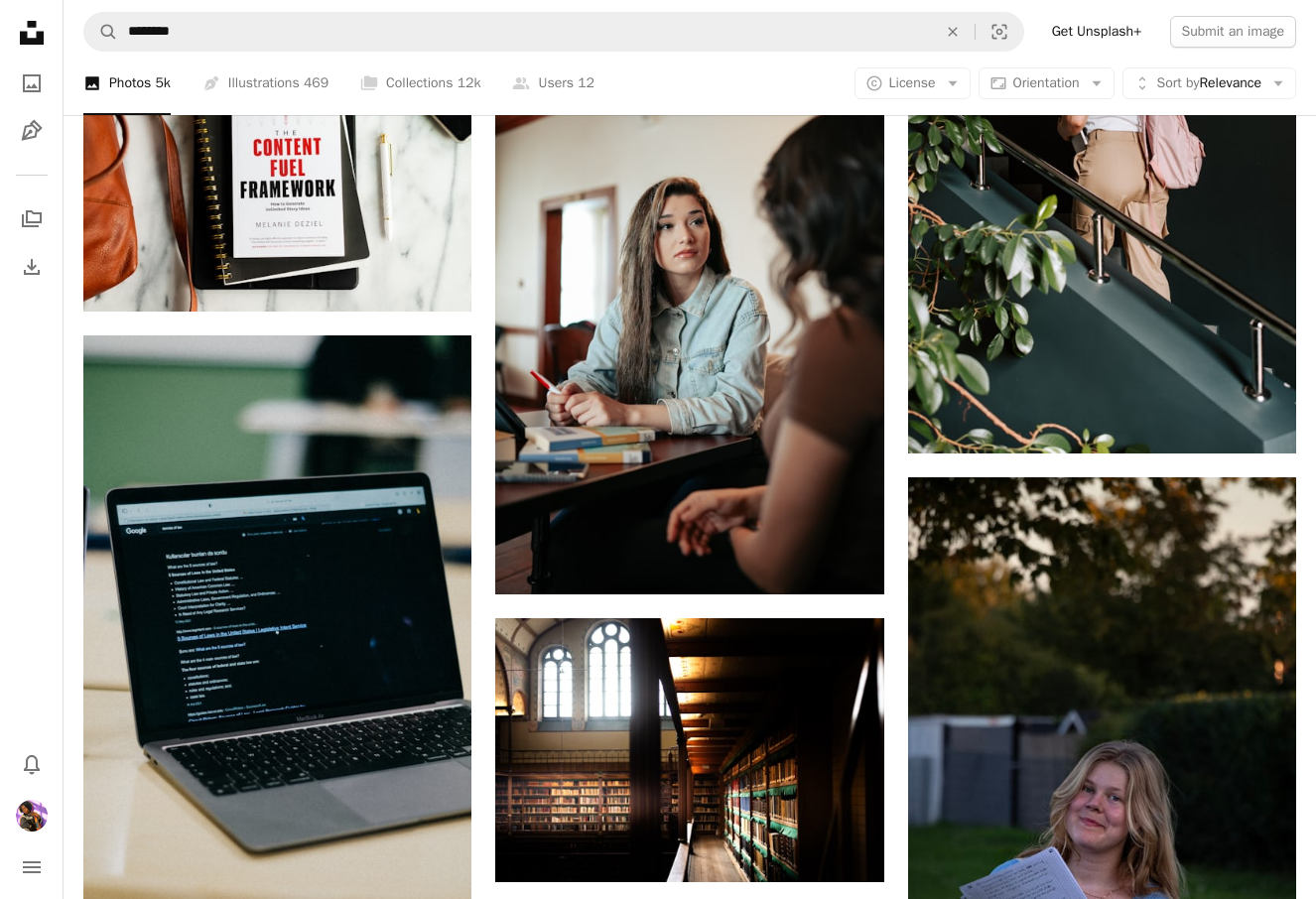 scroll, scrollTop: 57607, scrollLeft: 0, axis: vertical 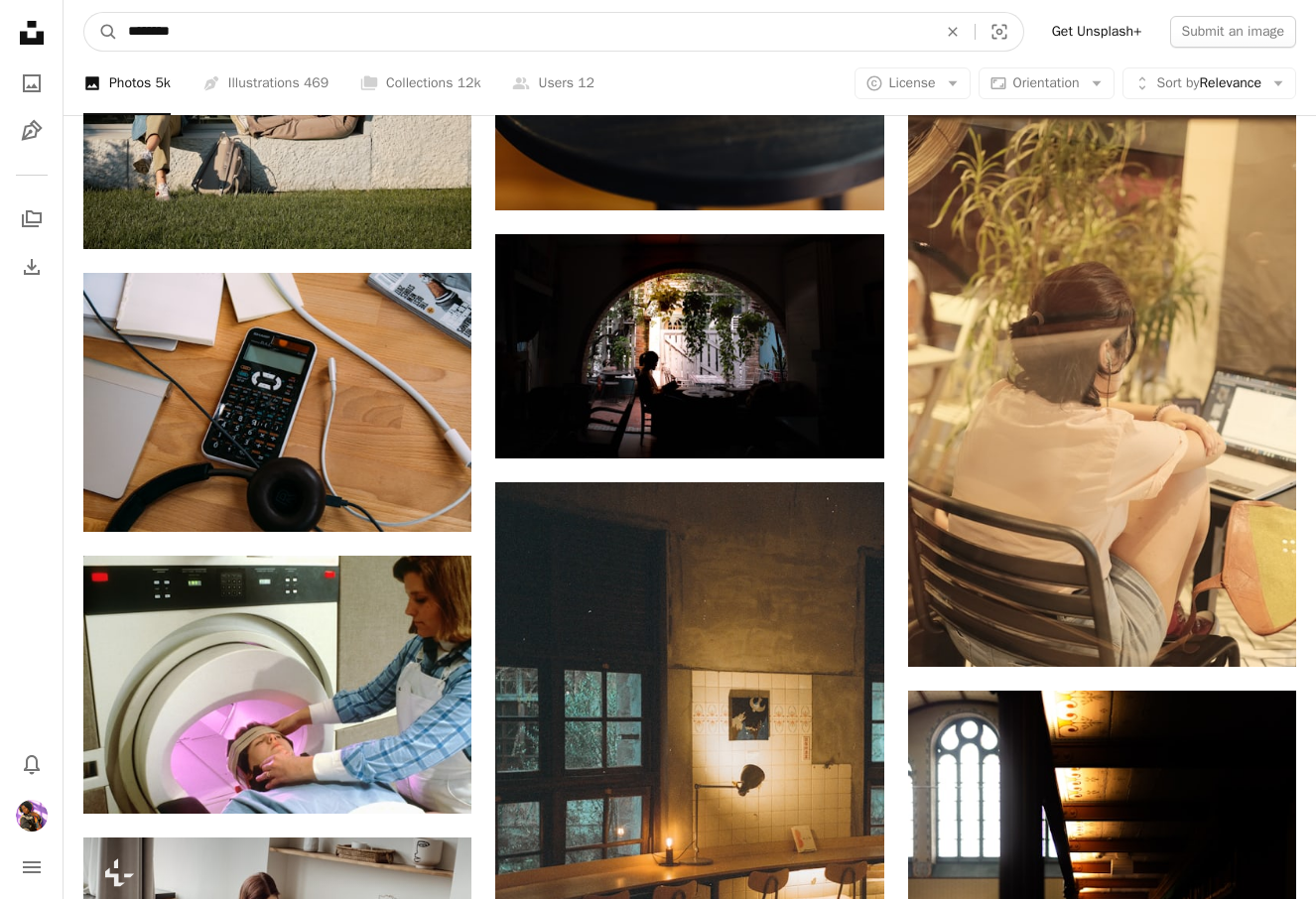 click on "********" at bounding box center [524, 32] 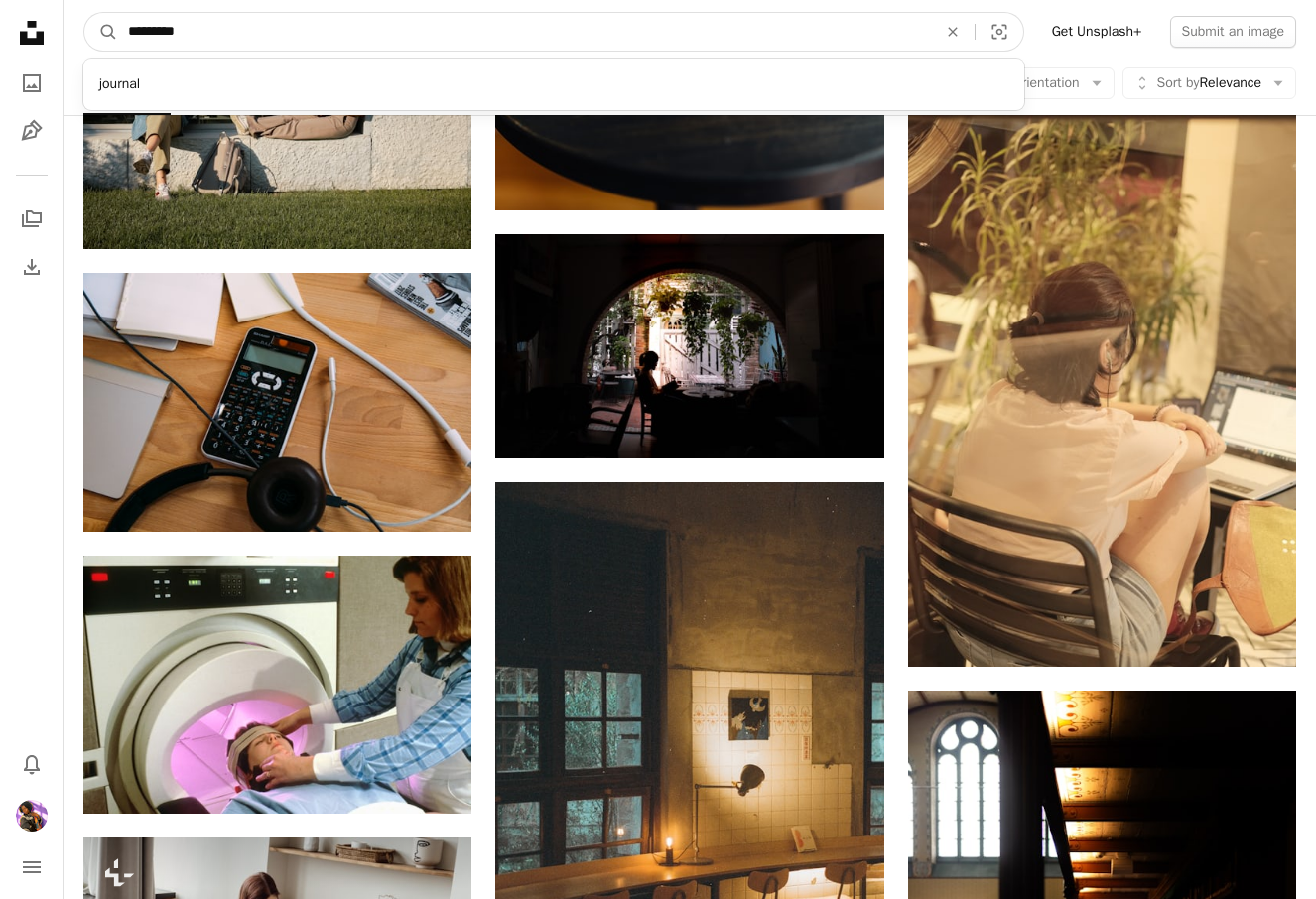 type on "**********" 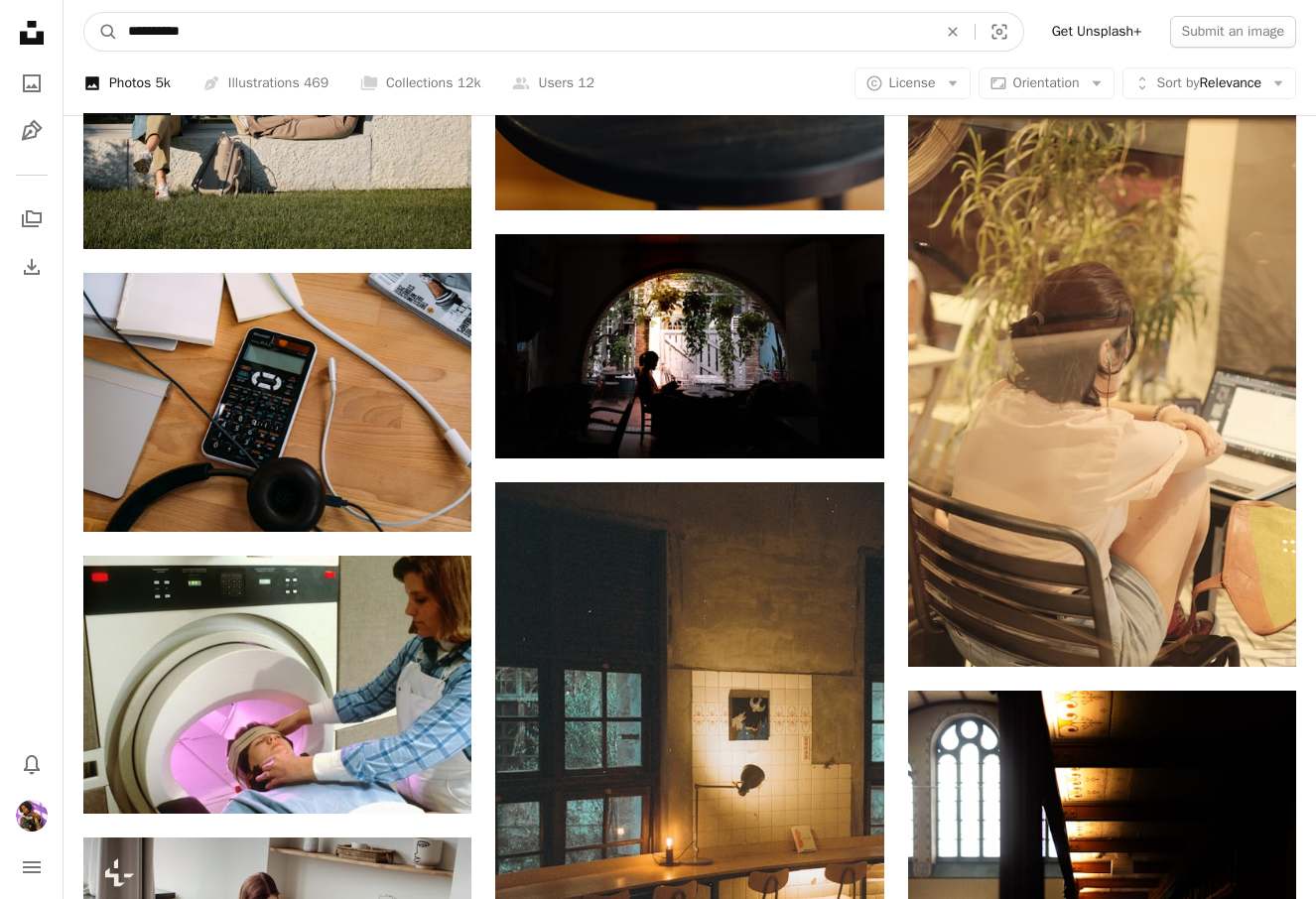 click on "A magnifying glass" at bounding box center [101, 32] 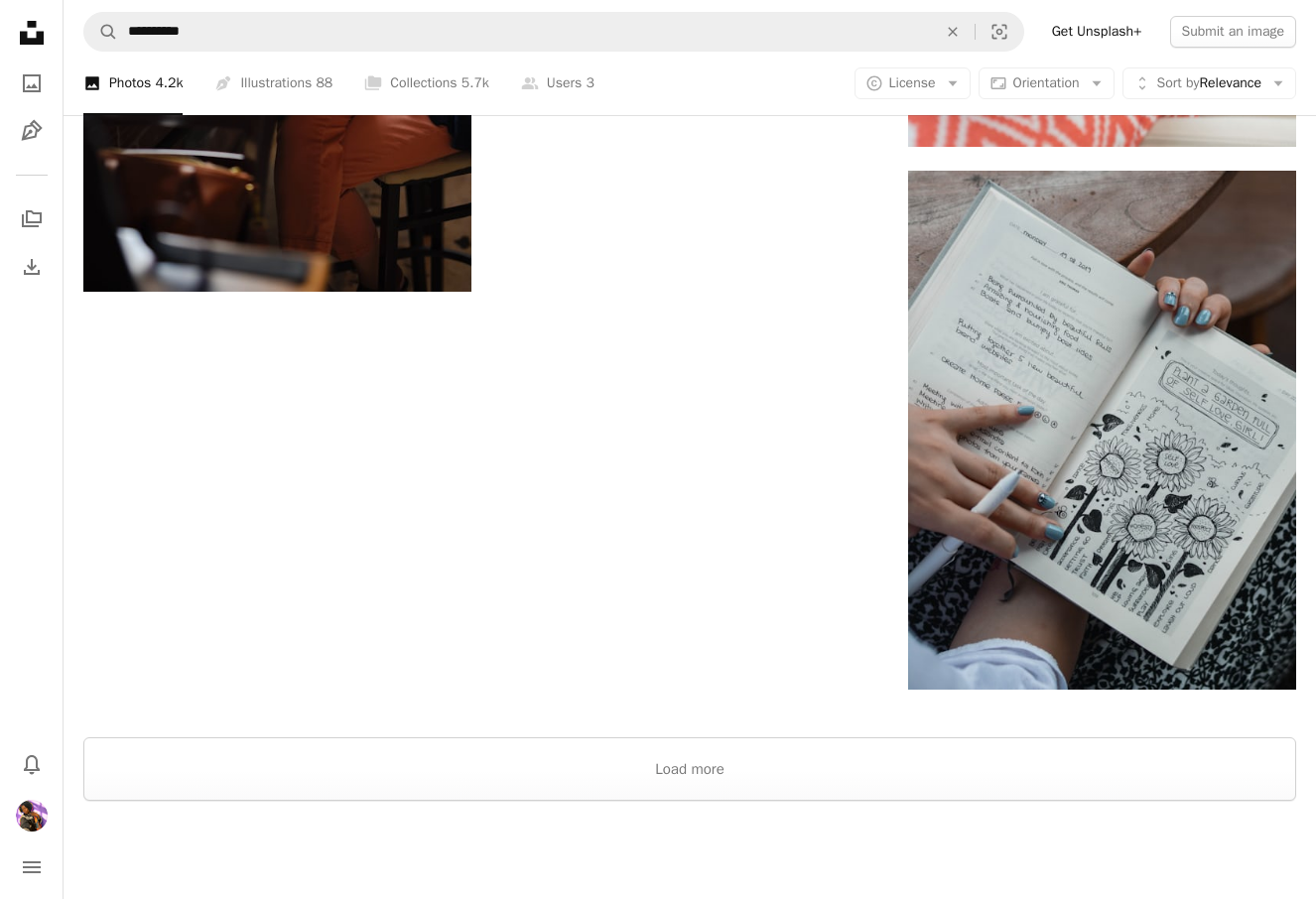 scroll, scrollTop: 3229, scrollLeft: 0, axis: vertical 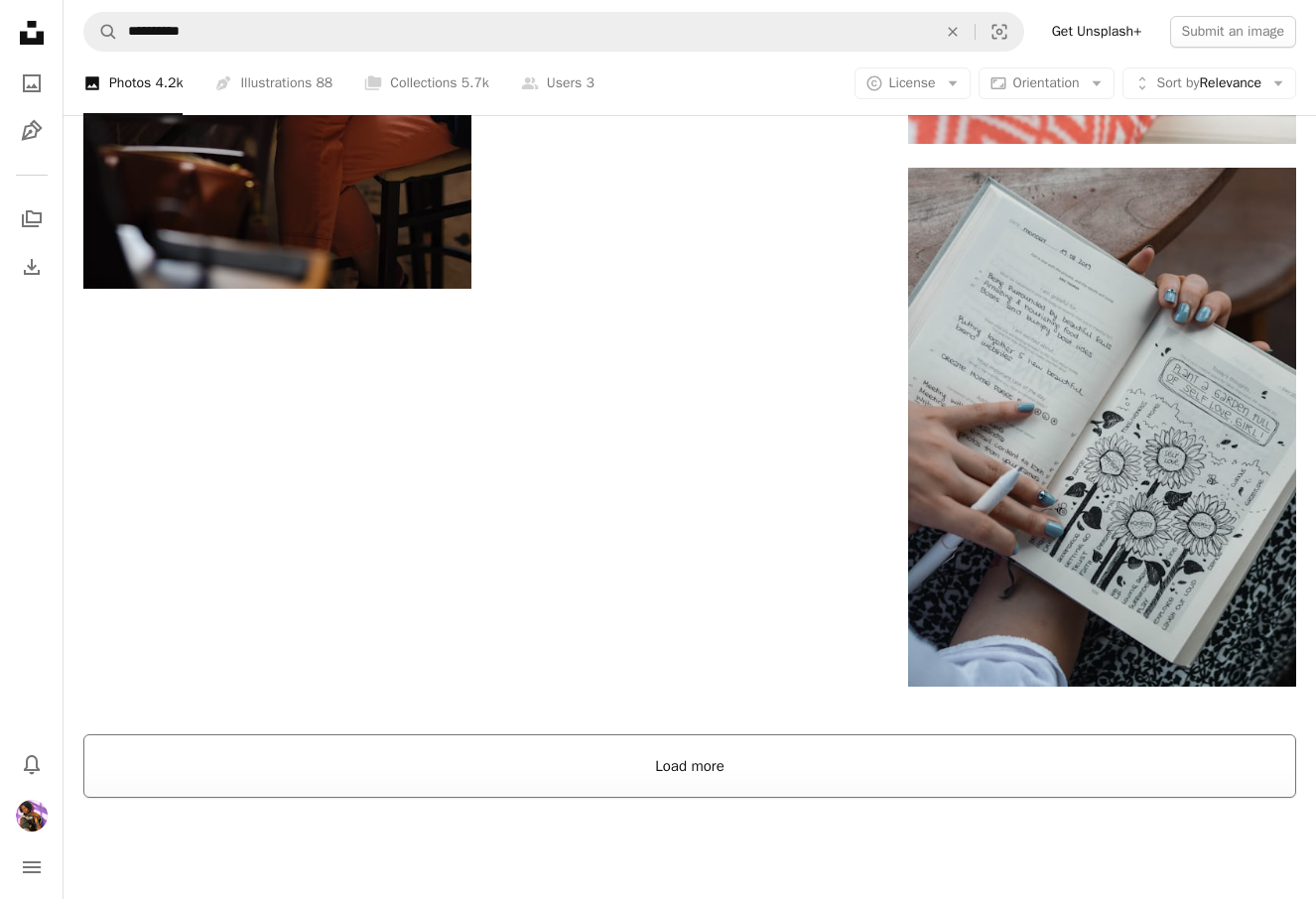 click on "Load more" at bounding box center [690, 766] 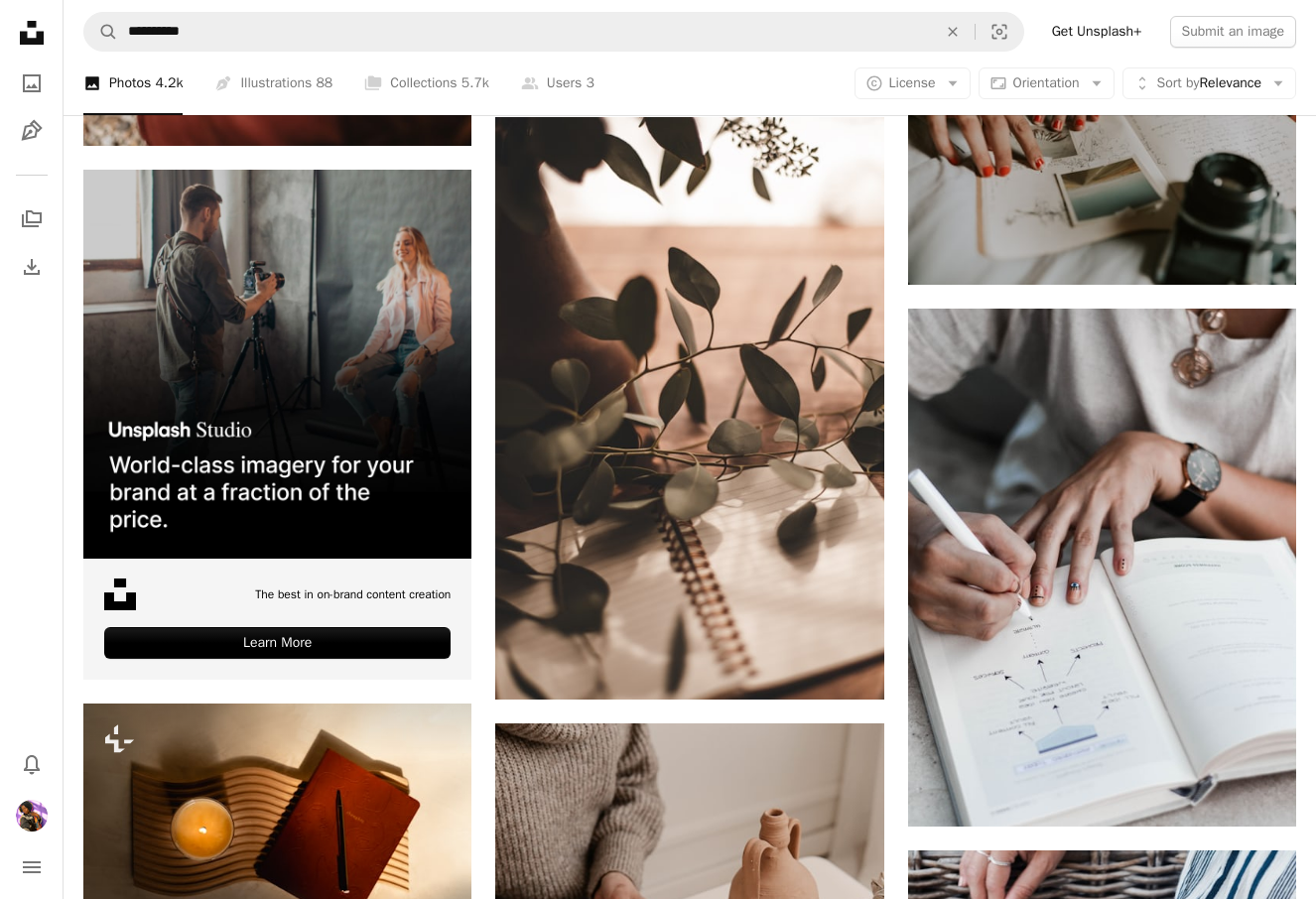 scroll, scrollTop: 4799, scrollLeft: 0, axis: vertical 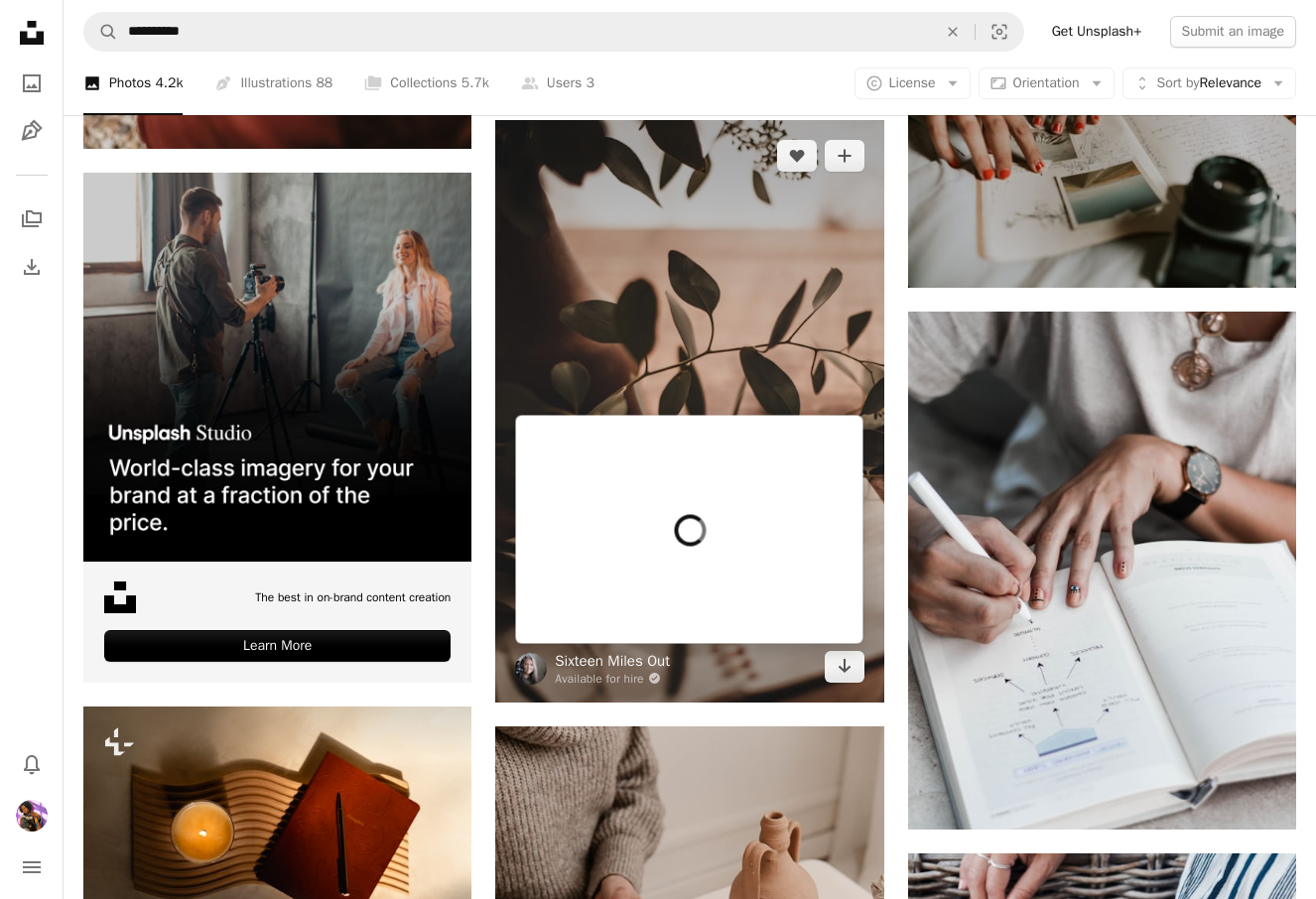 click on "Sixteen Miles Out" at bounding box center (612, 661) 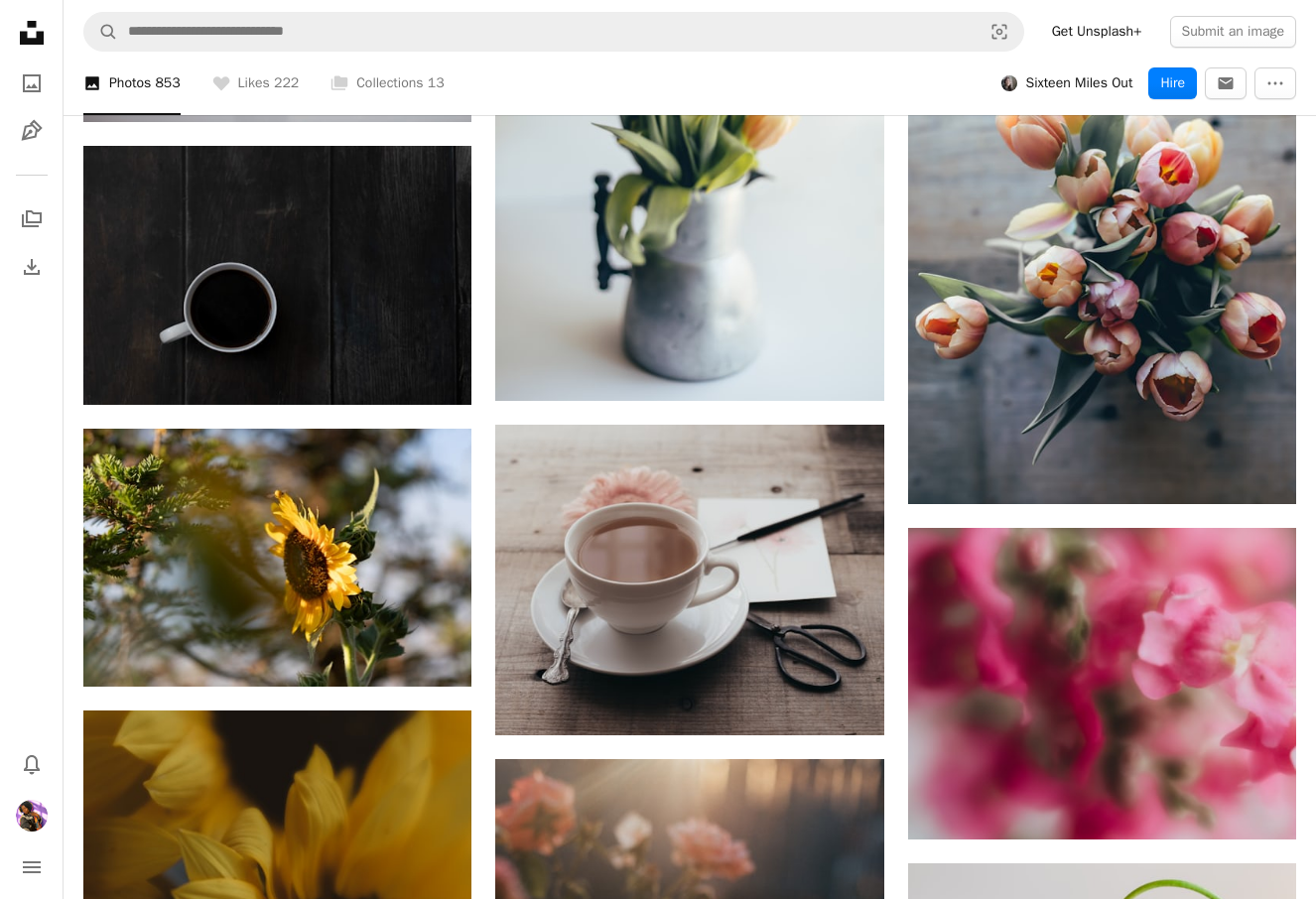 scroll, scrollTop: 13841, scrollLeft: 0, axis: vertical 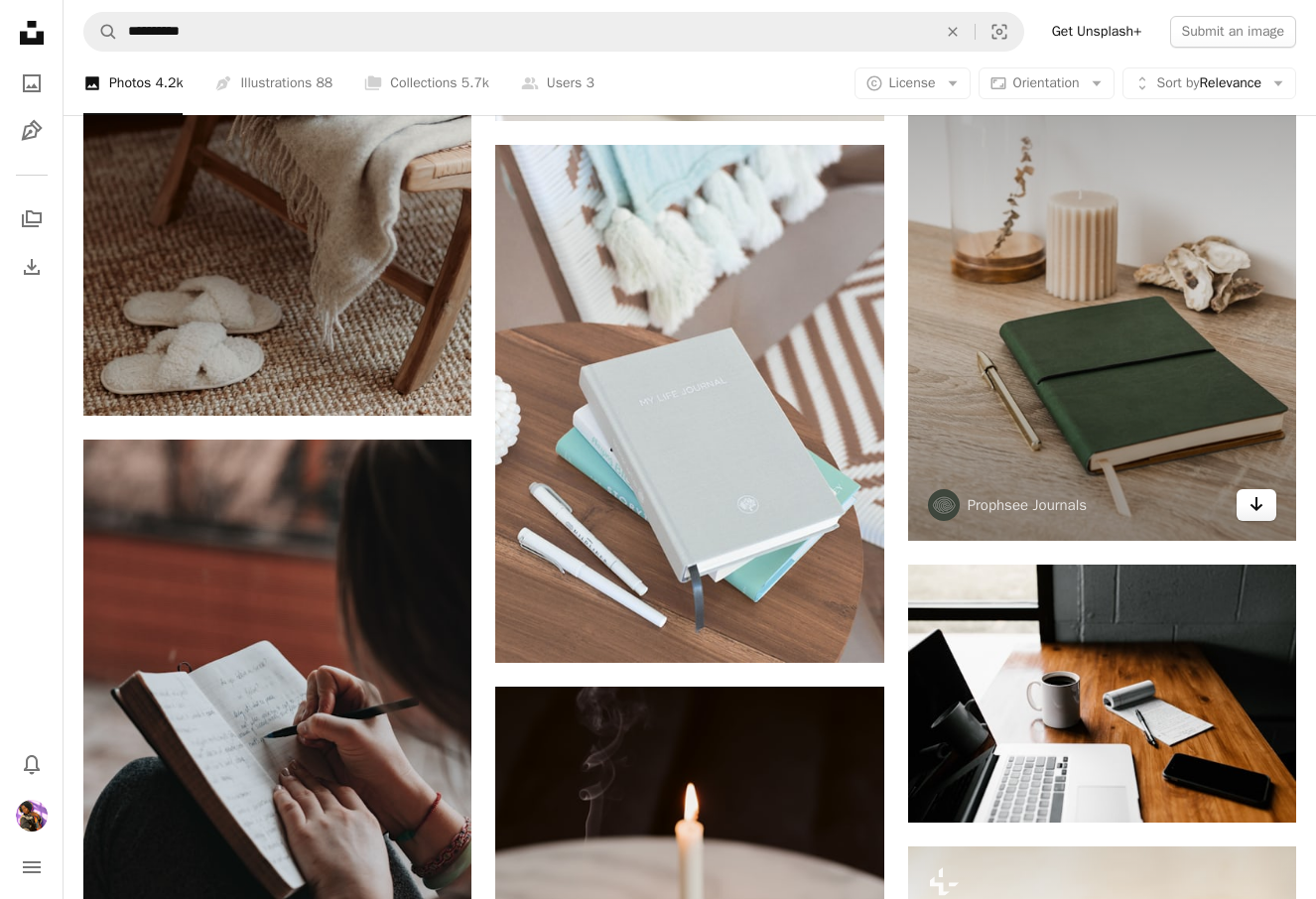 click on "Arrow pointing down" 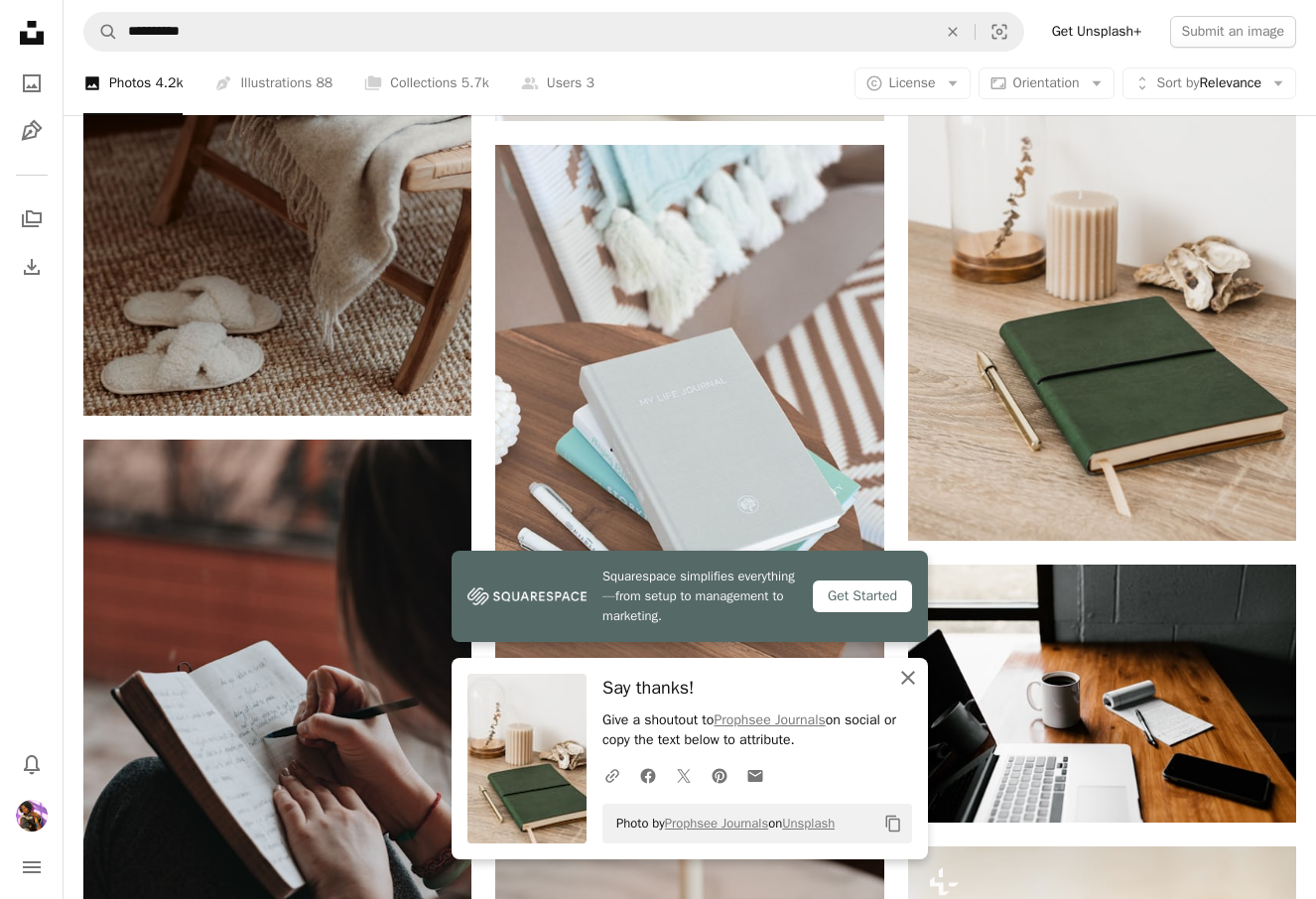 click on "An X shape" 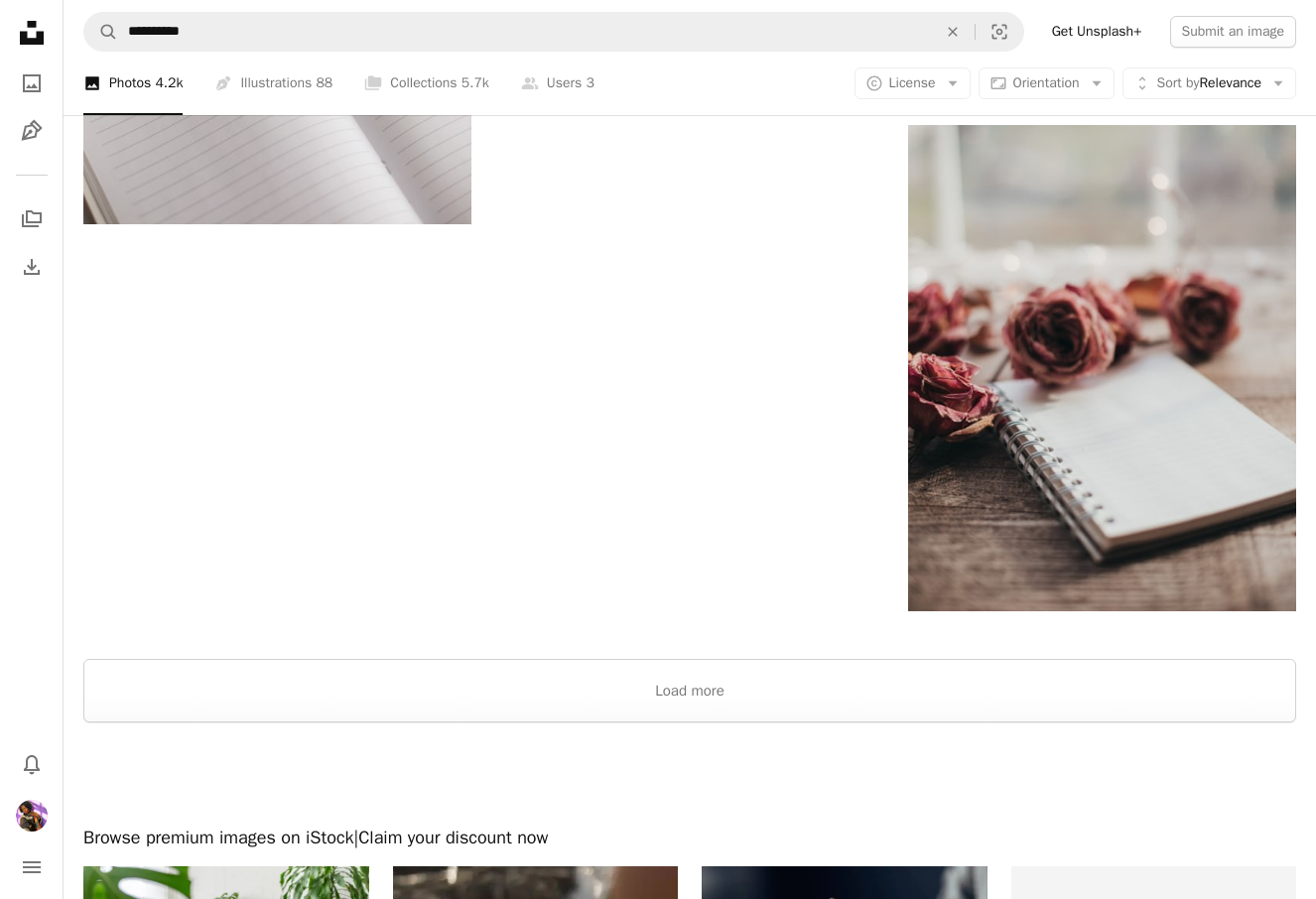 scroll, scrollTop: 9879, scrollLeft: 0, axis: vertical 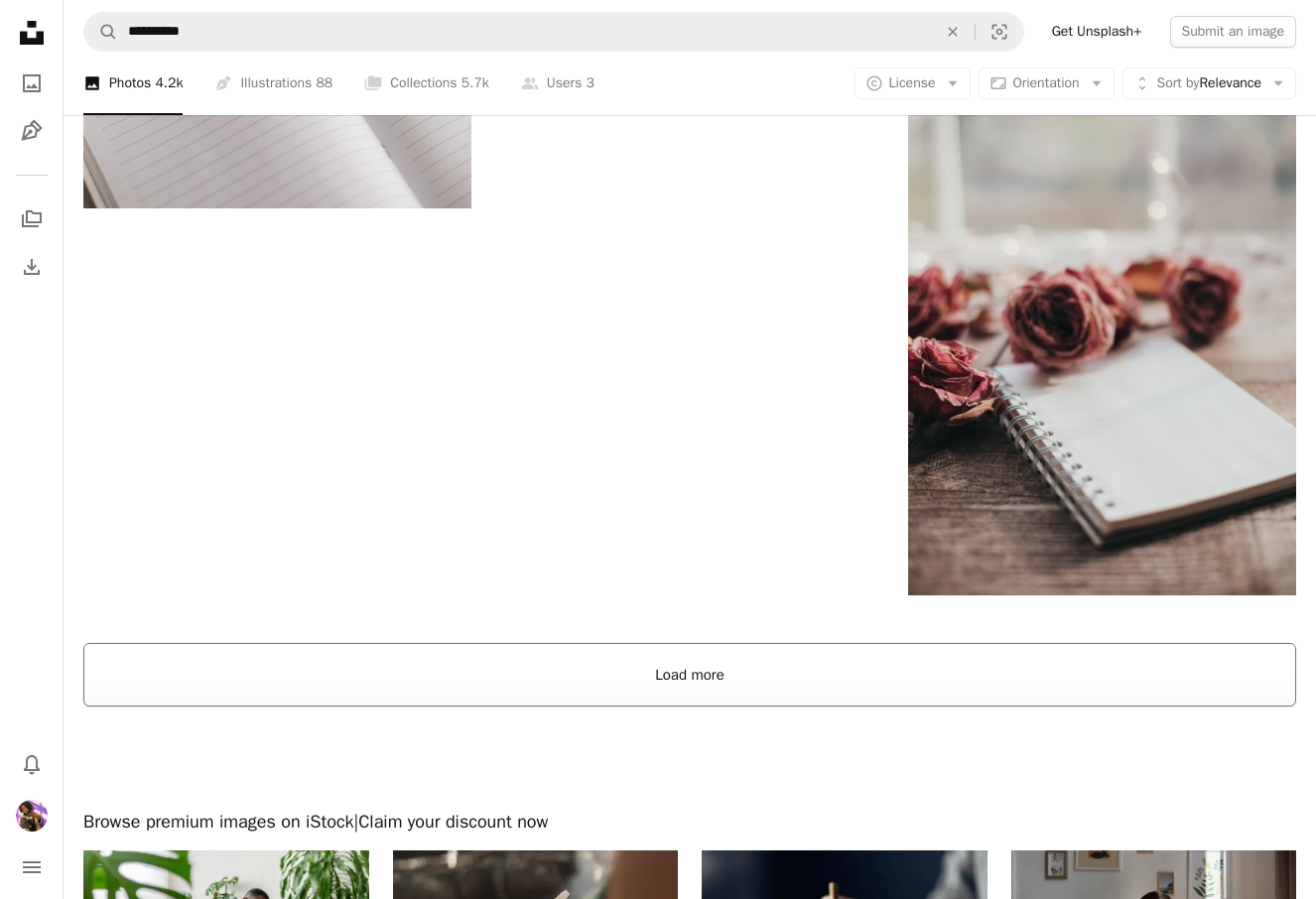 click on "Load more" at bounding box center (690, 675) 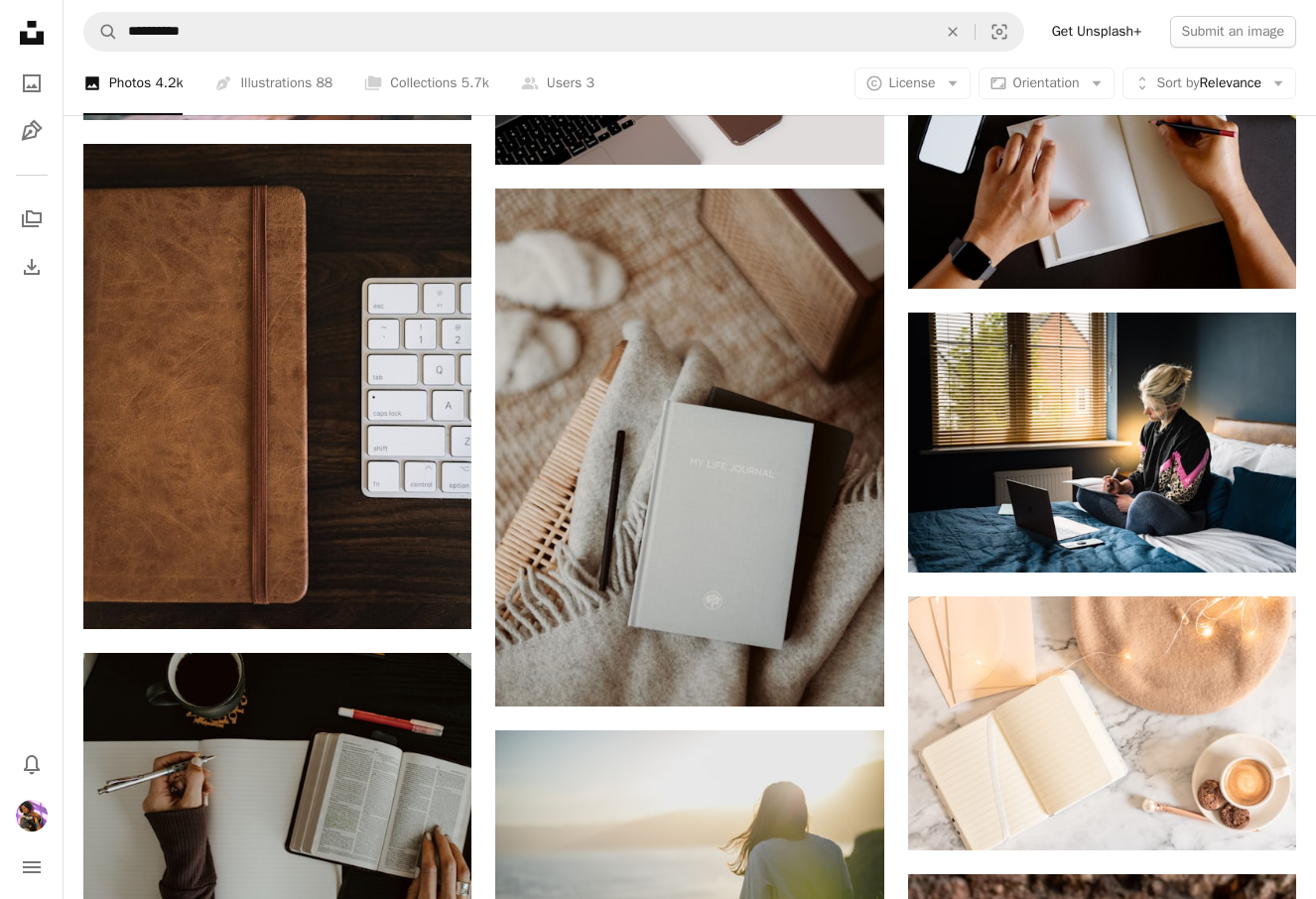 scroll, scrollTop: 11683, scrollLeft: 0, axis: vertical 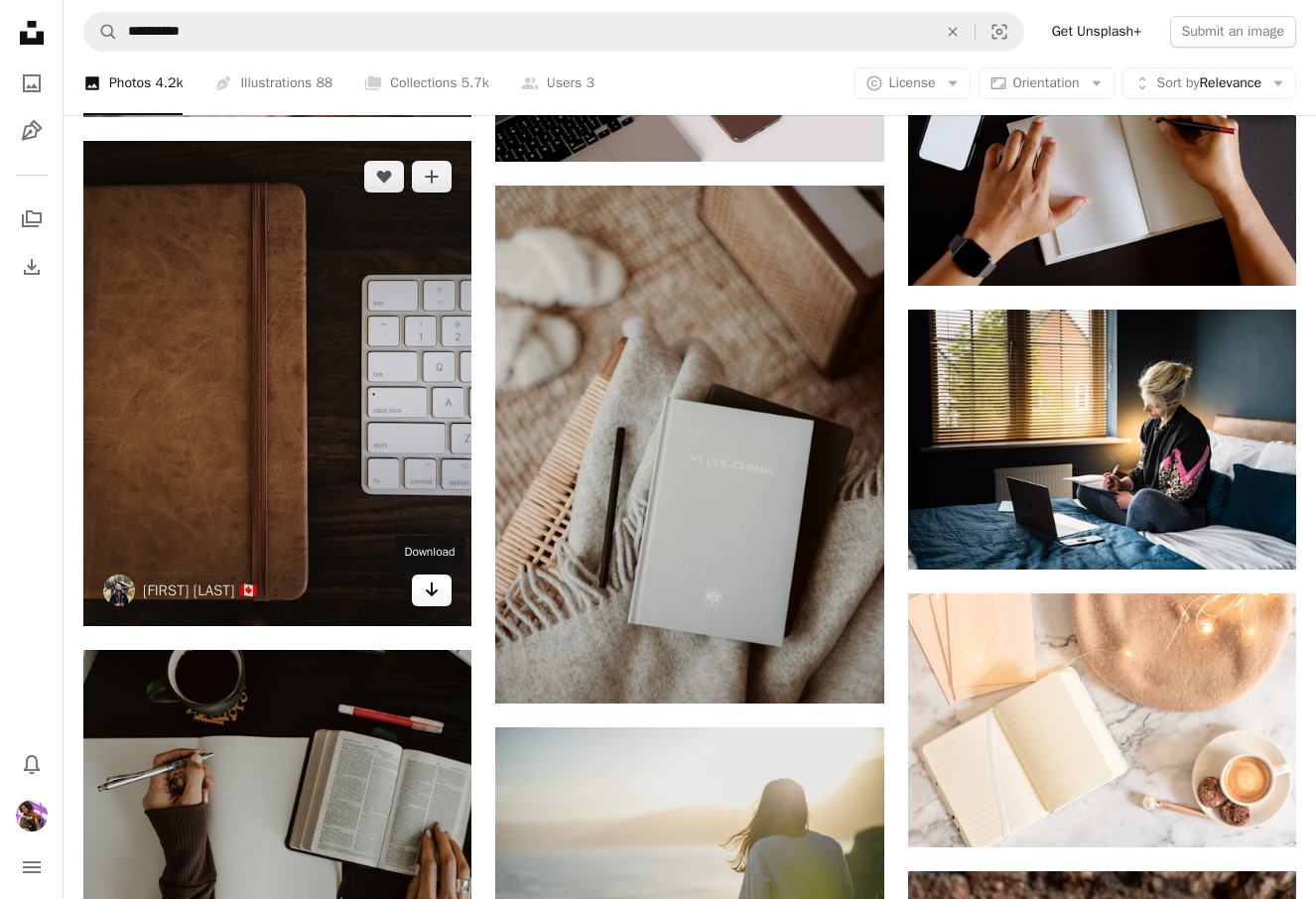 click on "Arrow pointing down" at bounding box center (432, 590) 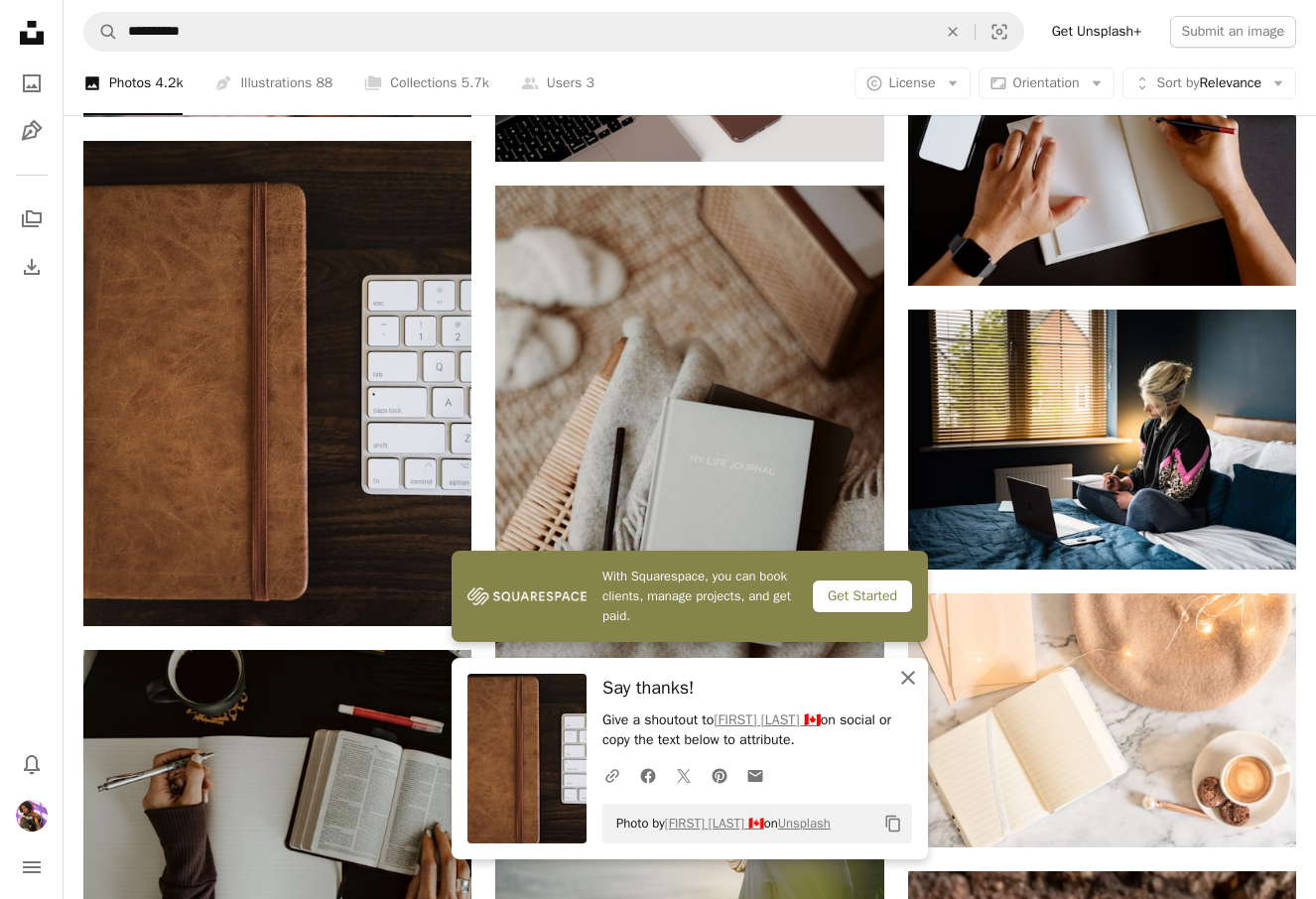 click on "An X shape" 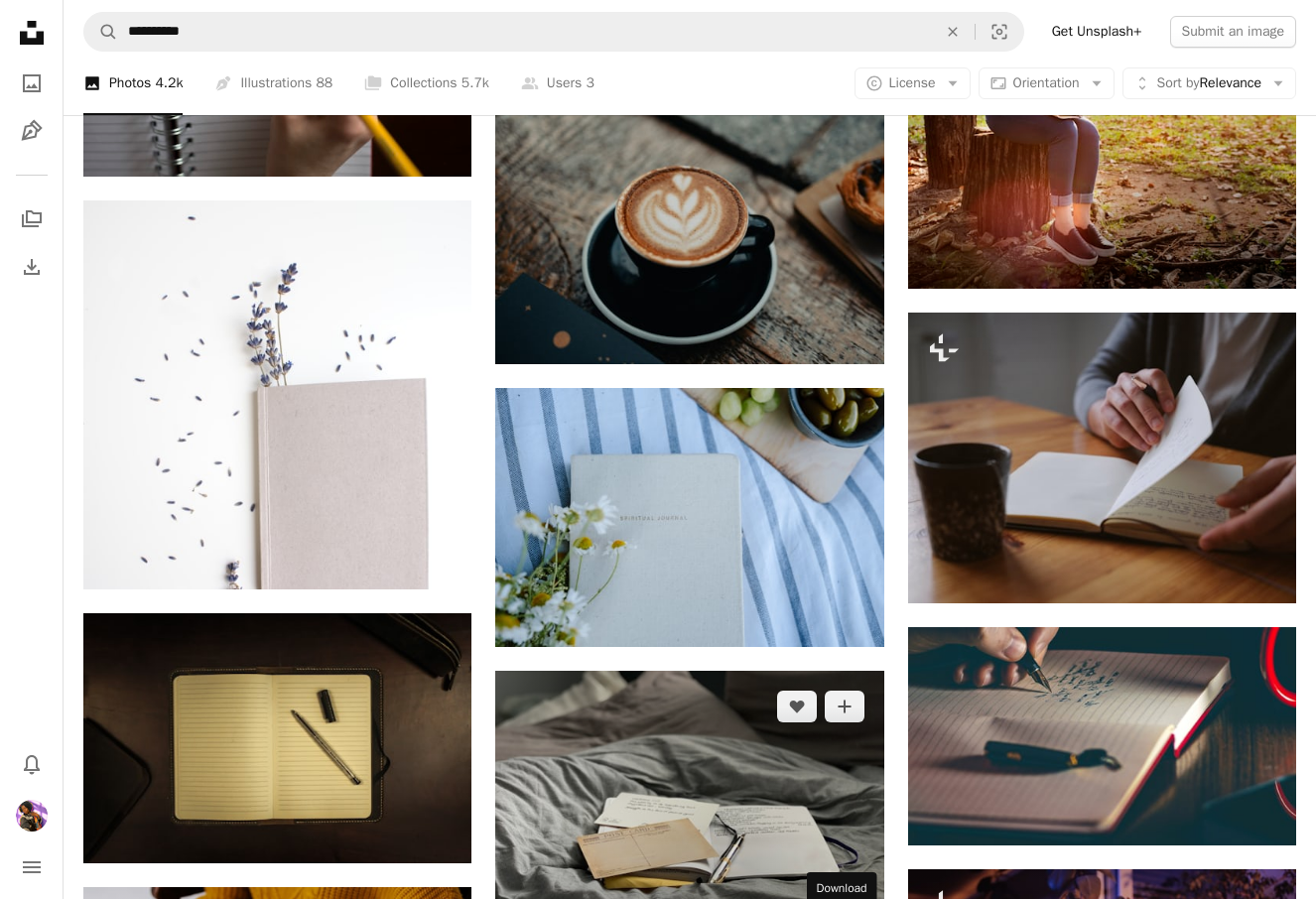 scroll, scrollTop: 26081, scrollLeft: 0, axis: vertical 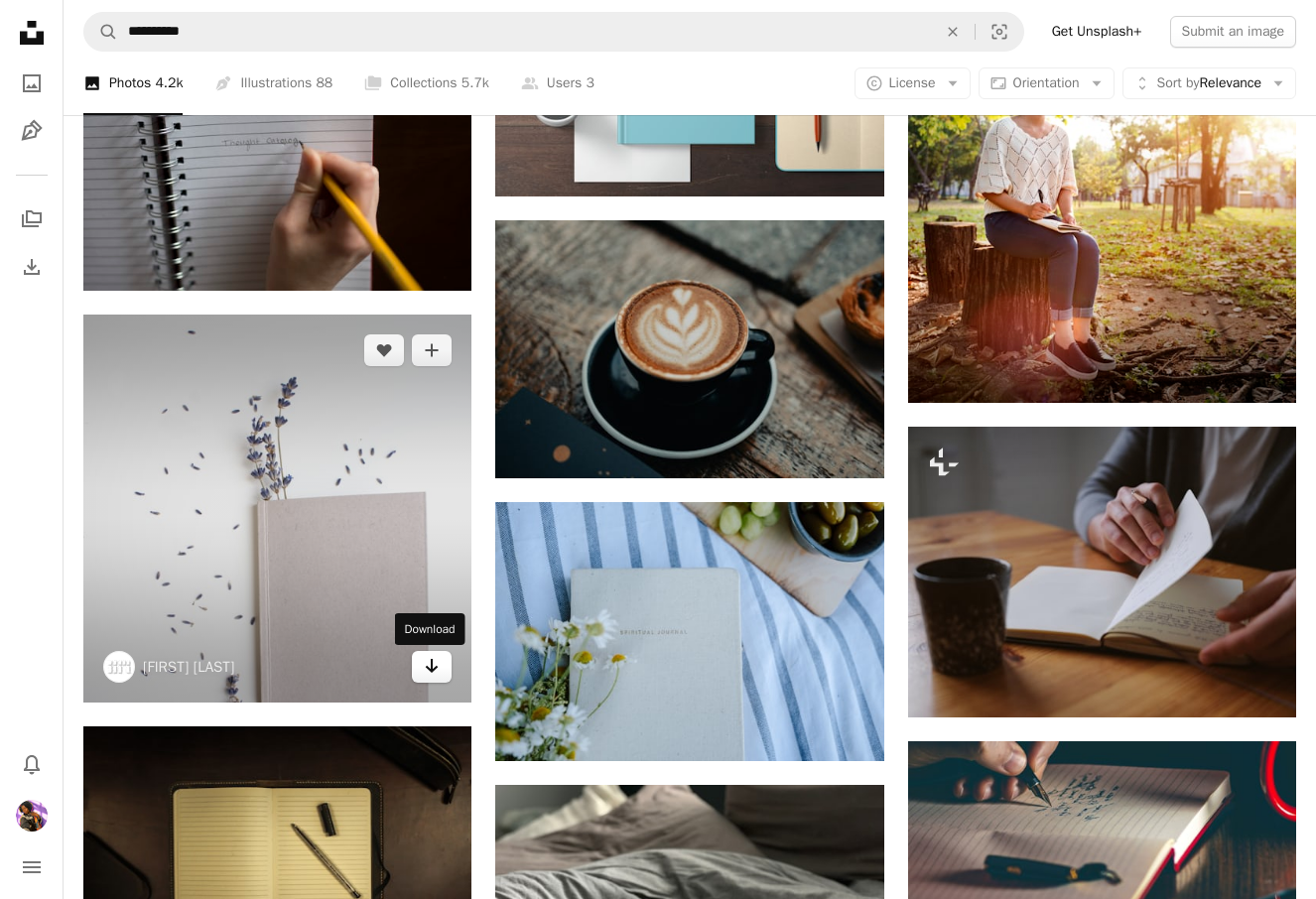 click on "Arrow pointing down" 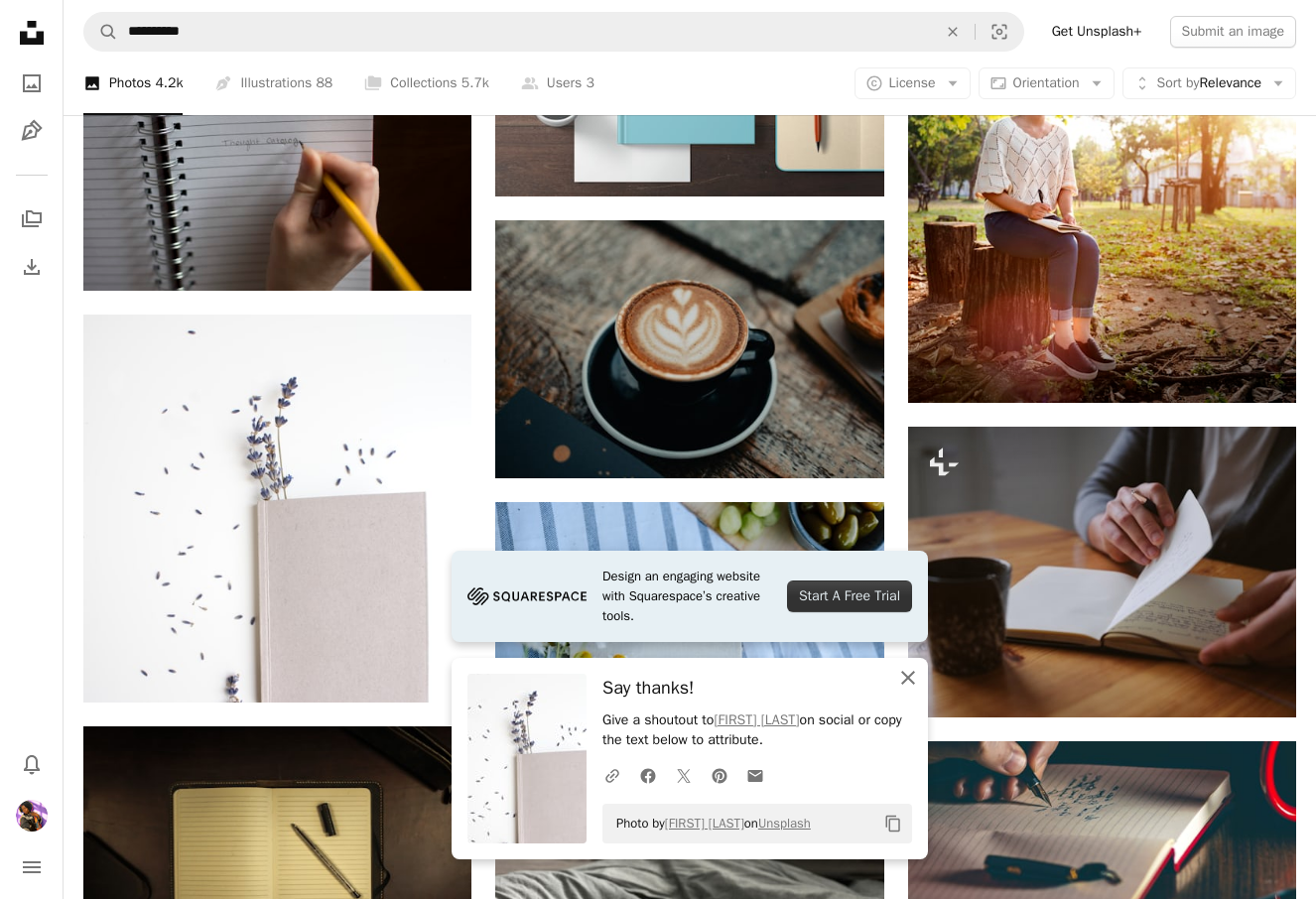 click on "An X shape" 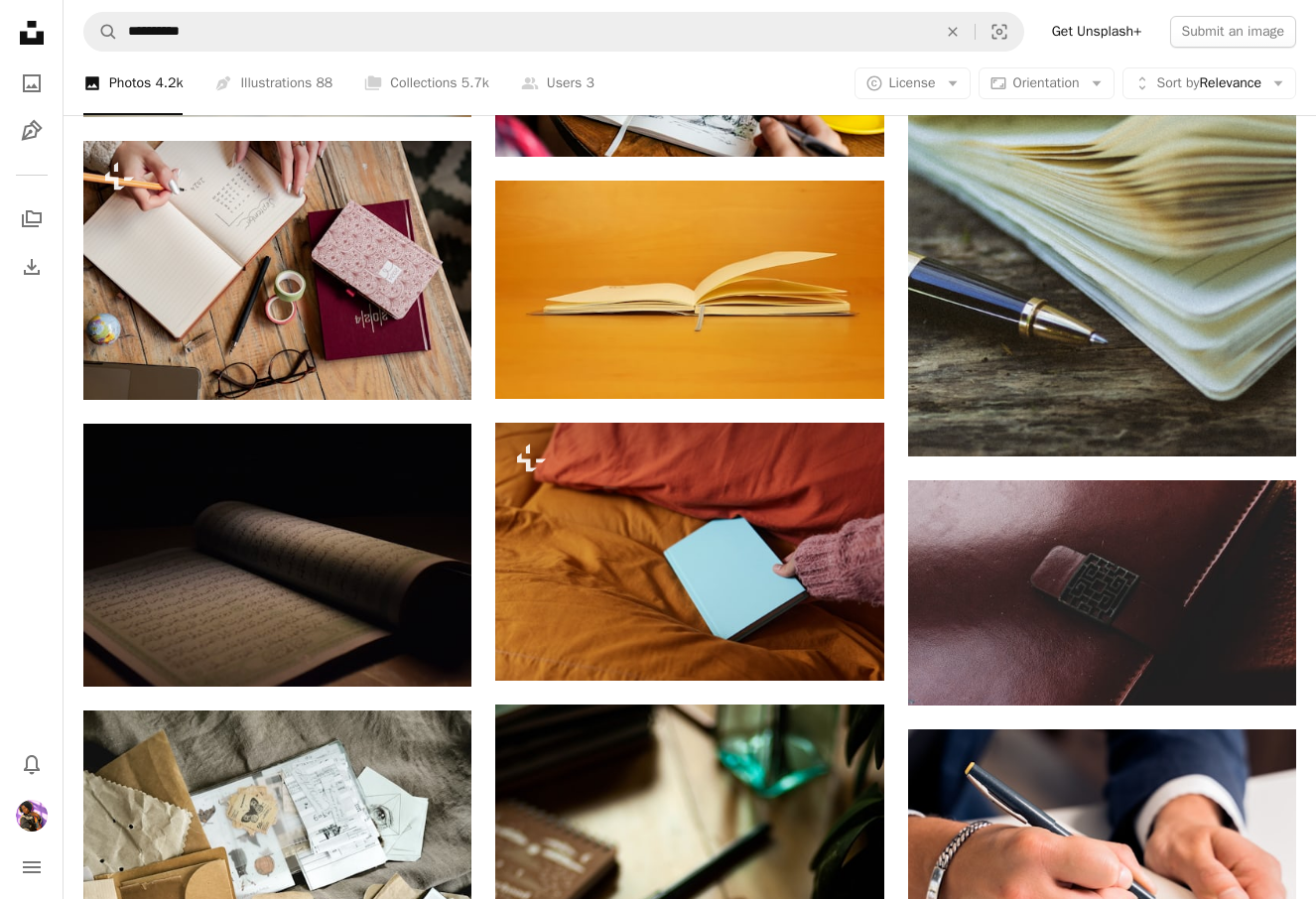 scroll, scrollTop: 33422, scrollLeft: 0, axis: vertical 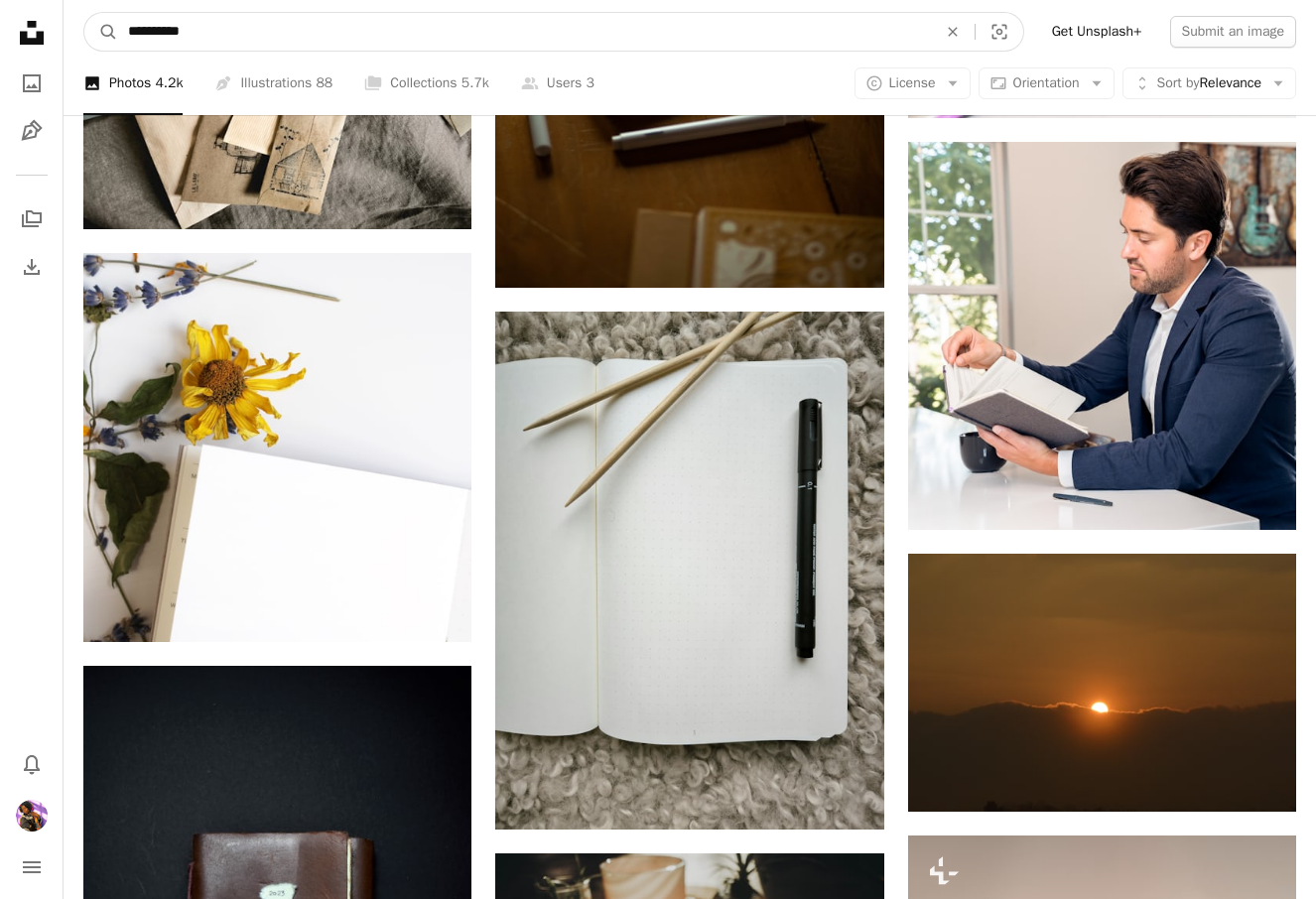 click on "**********" at bounding box center (524, 32) 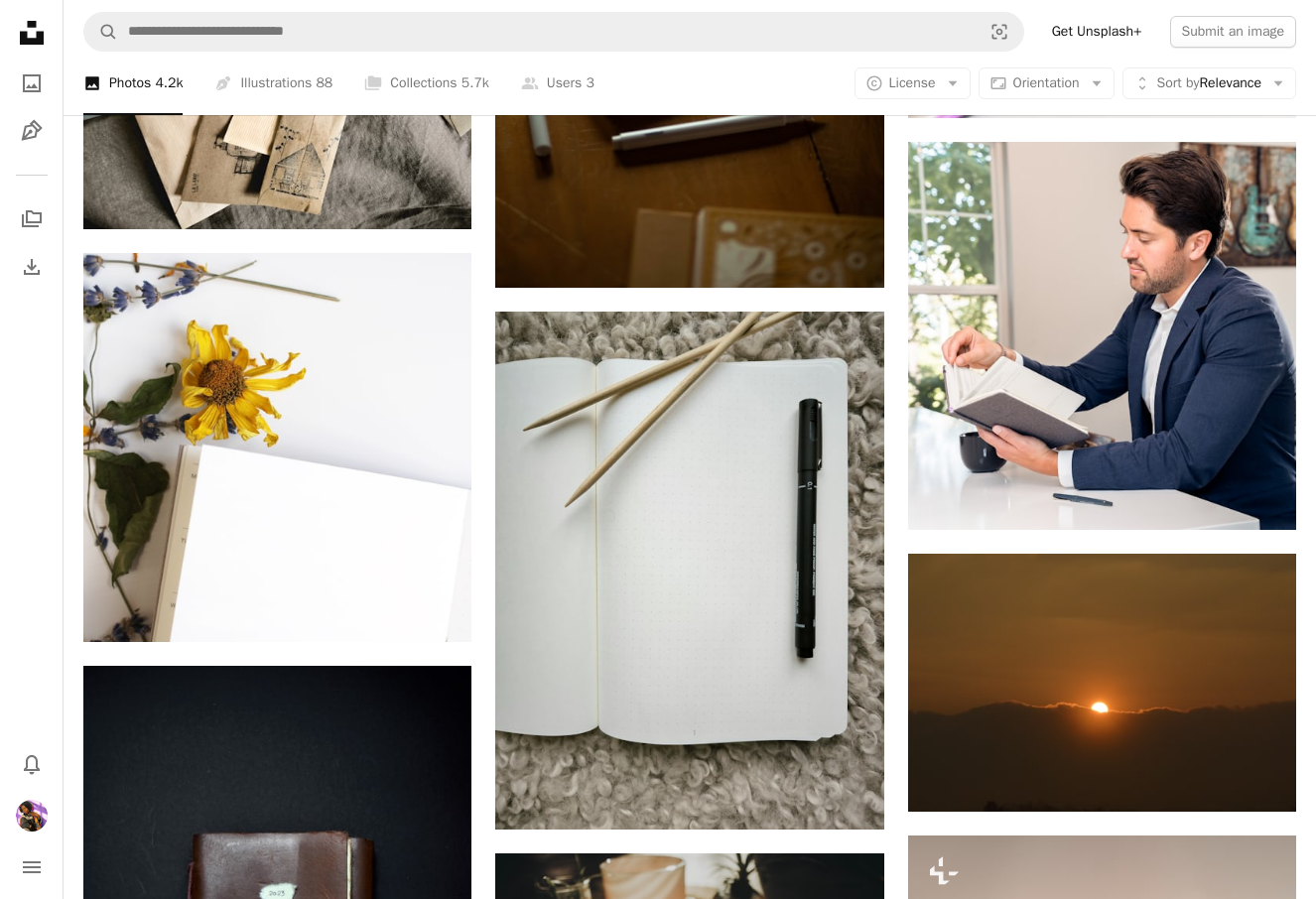click on "A magnifying glass Visual search Get Unsplash+ Submit an image" at bounding box center (690, 32) 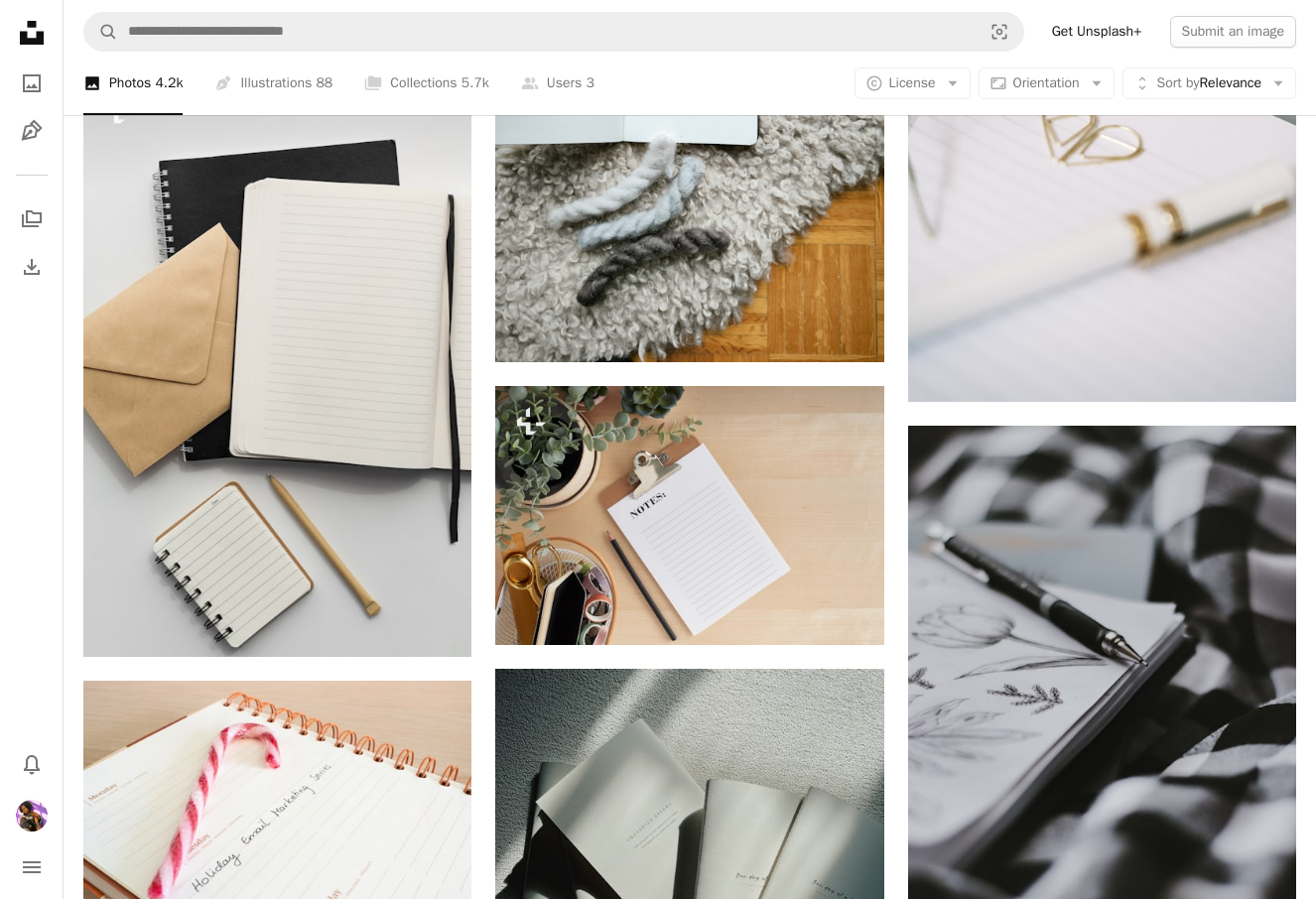 scroll, scrollTop: 42176, scrollLeft: 0, axis: vertical 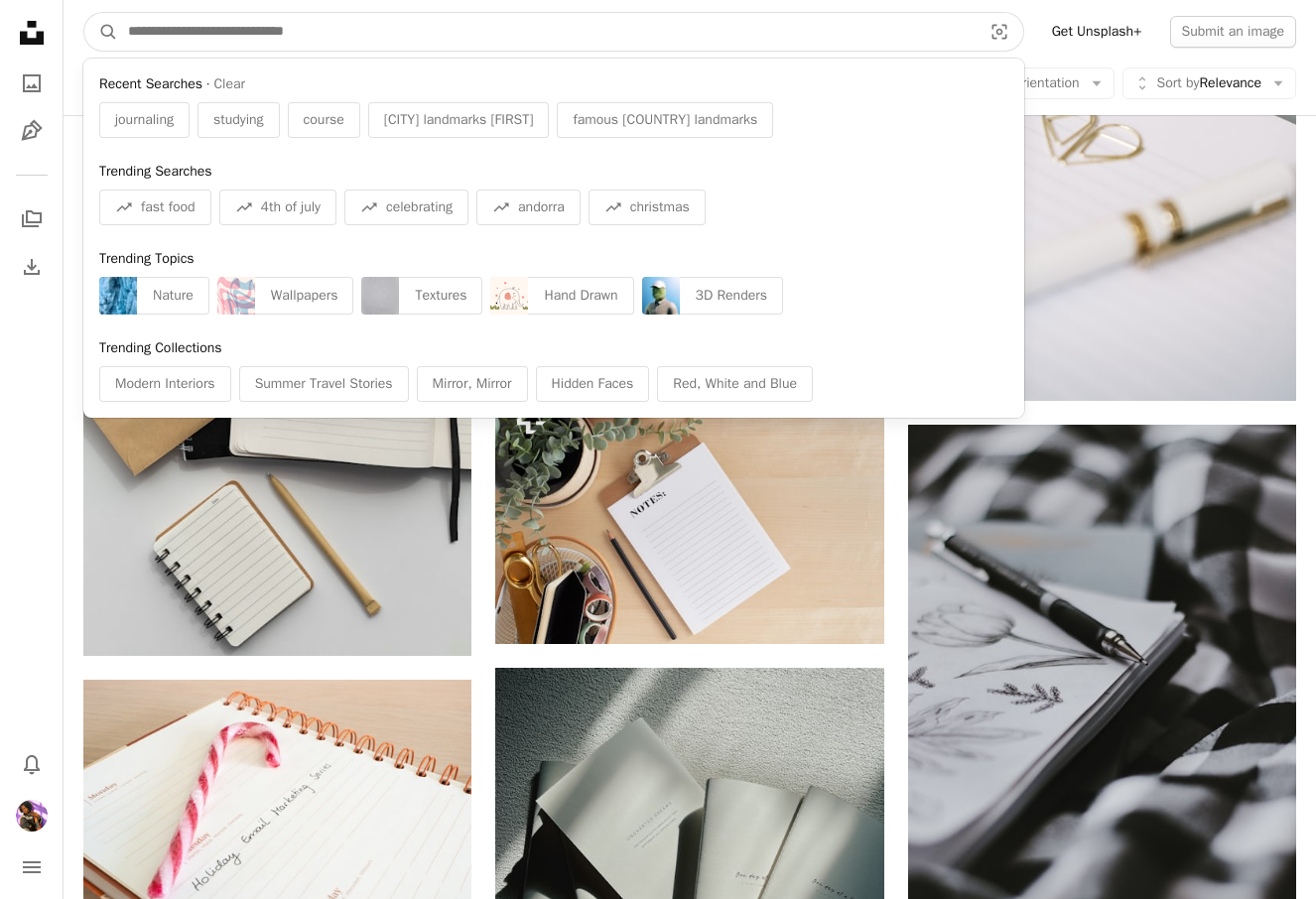 click at bounding box center (547, 32) 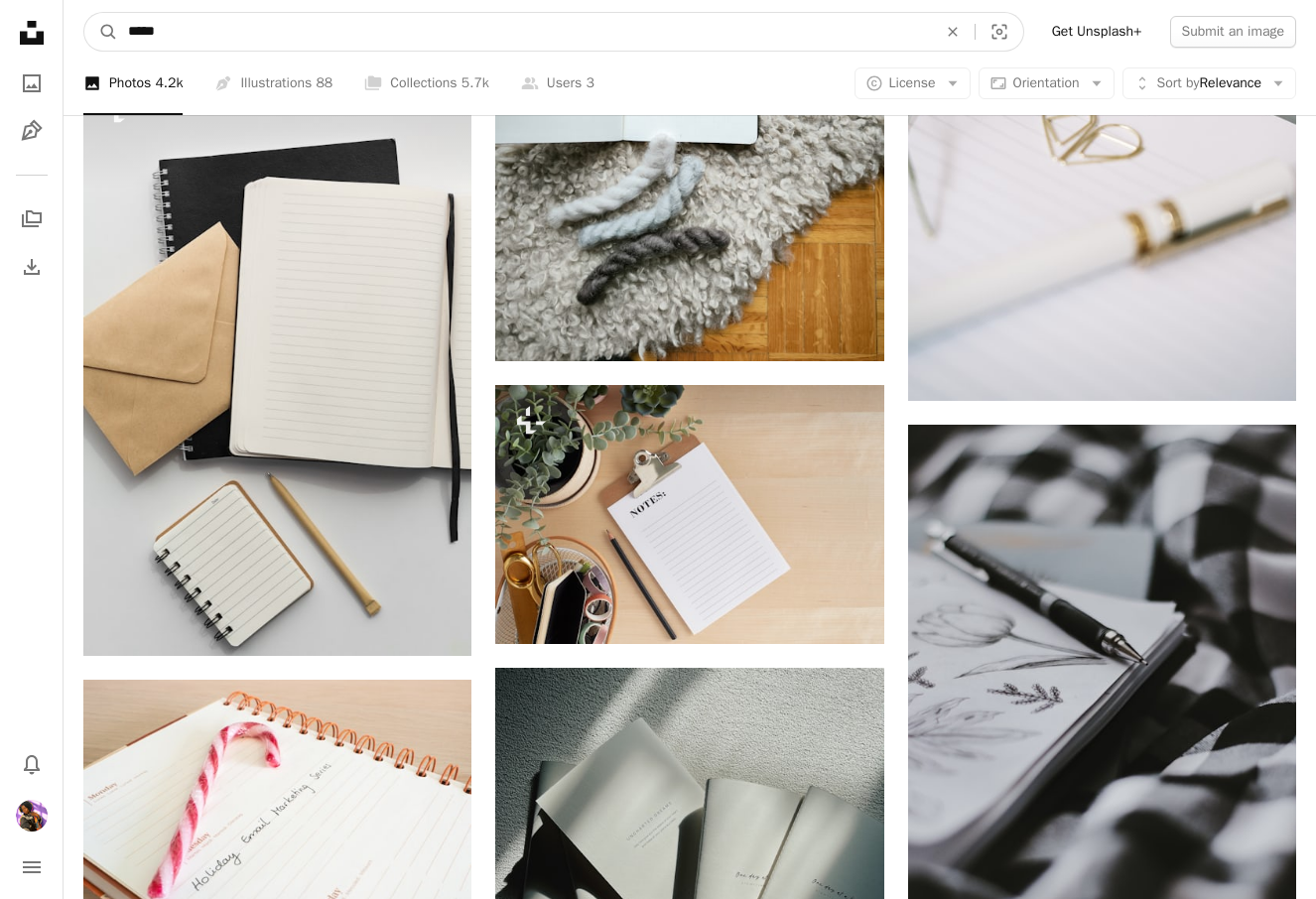 type on "******" 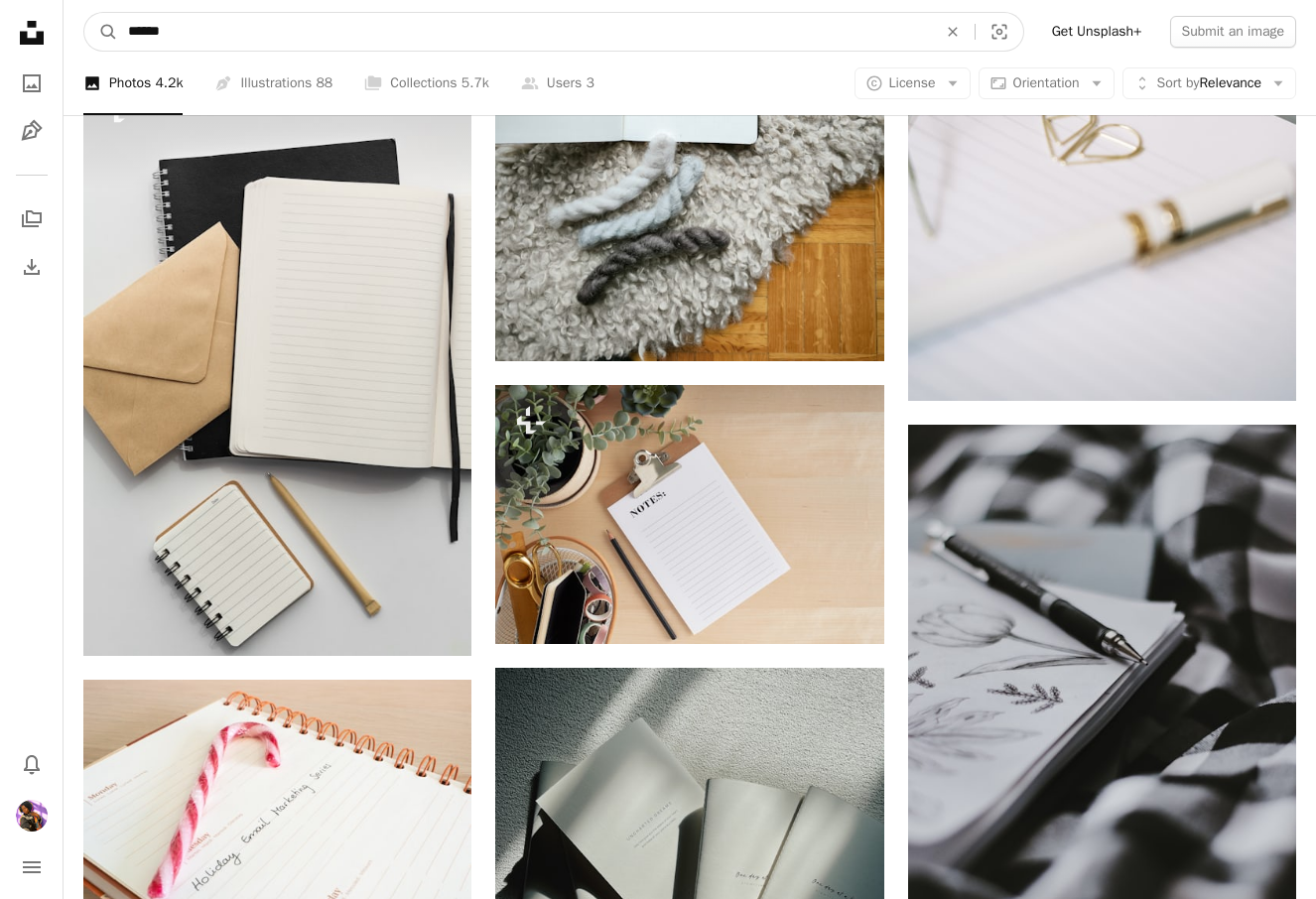 click on "A magnifying glass" at bounding box center [101, 32] 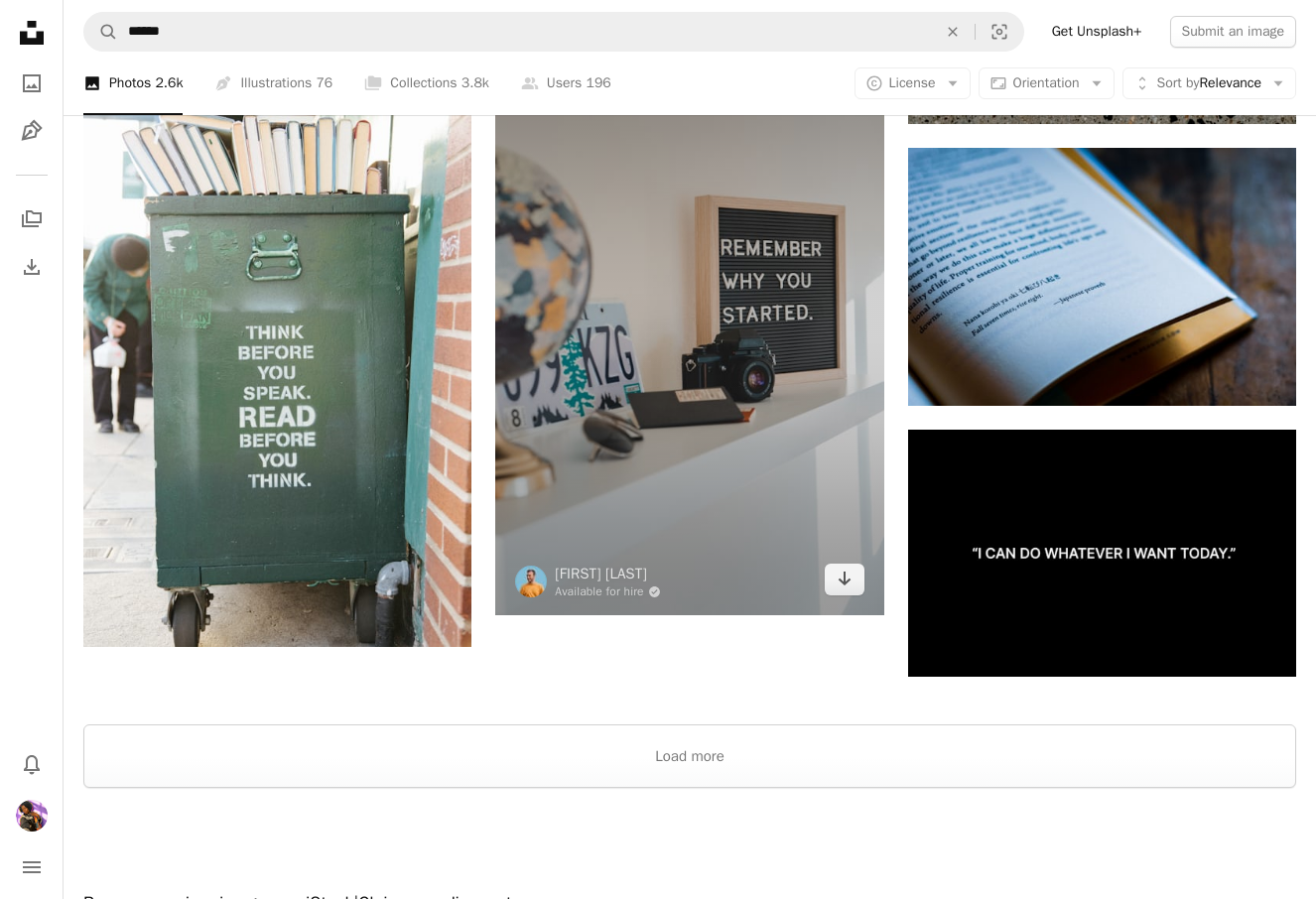 scroll, scrollTop: 2664, scrollLeft: 0, axis: vertical 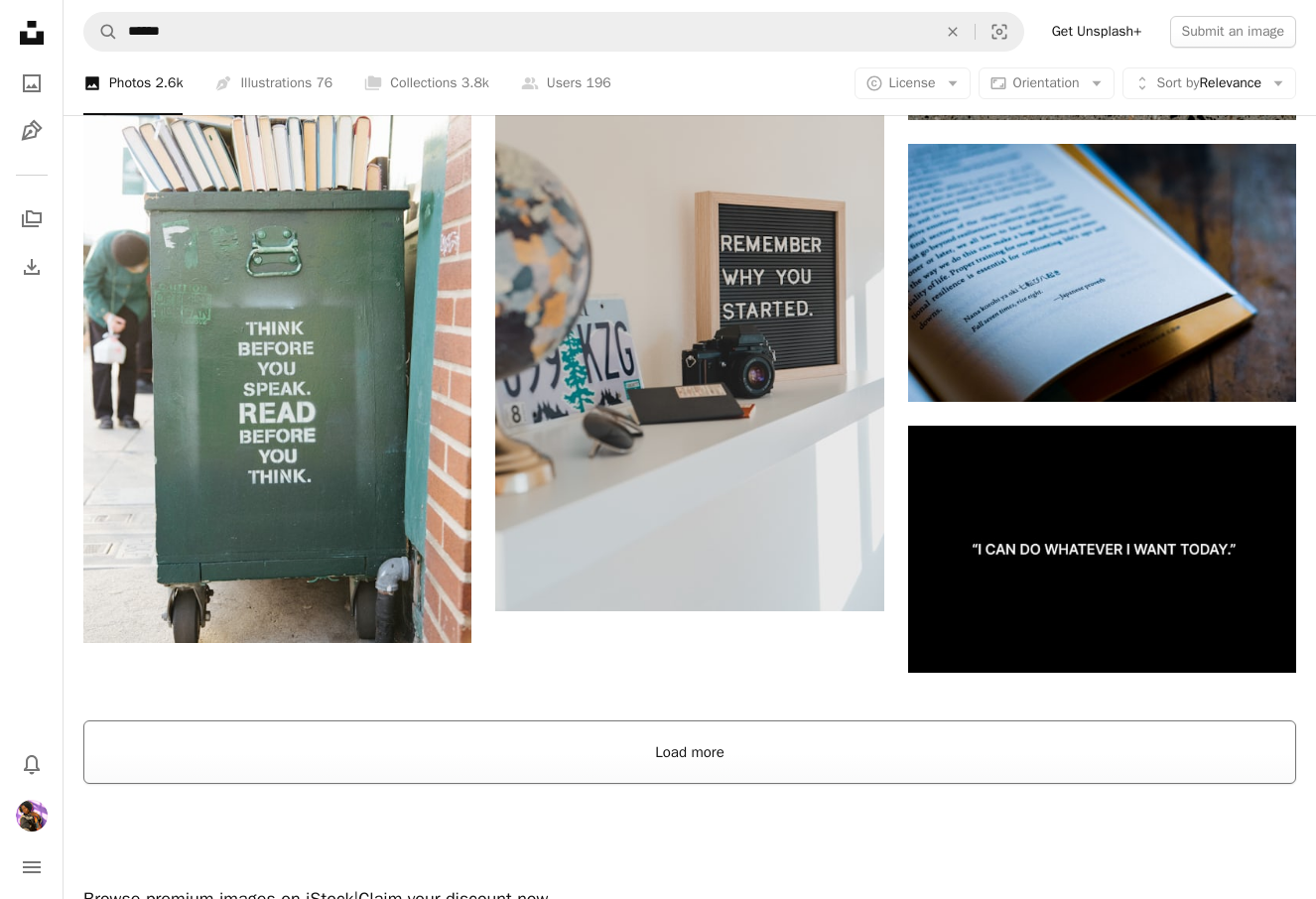 click on "Load more" at bounding box center (690, 752) 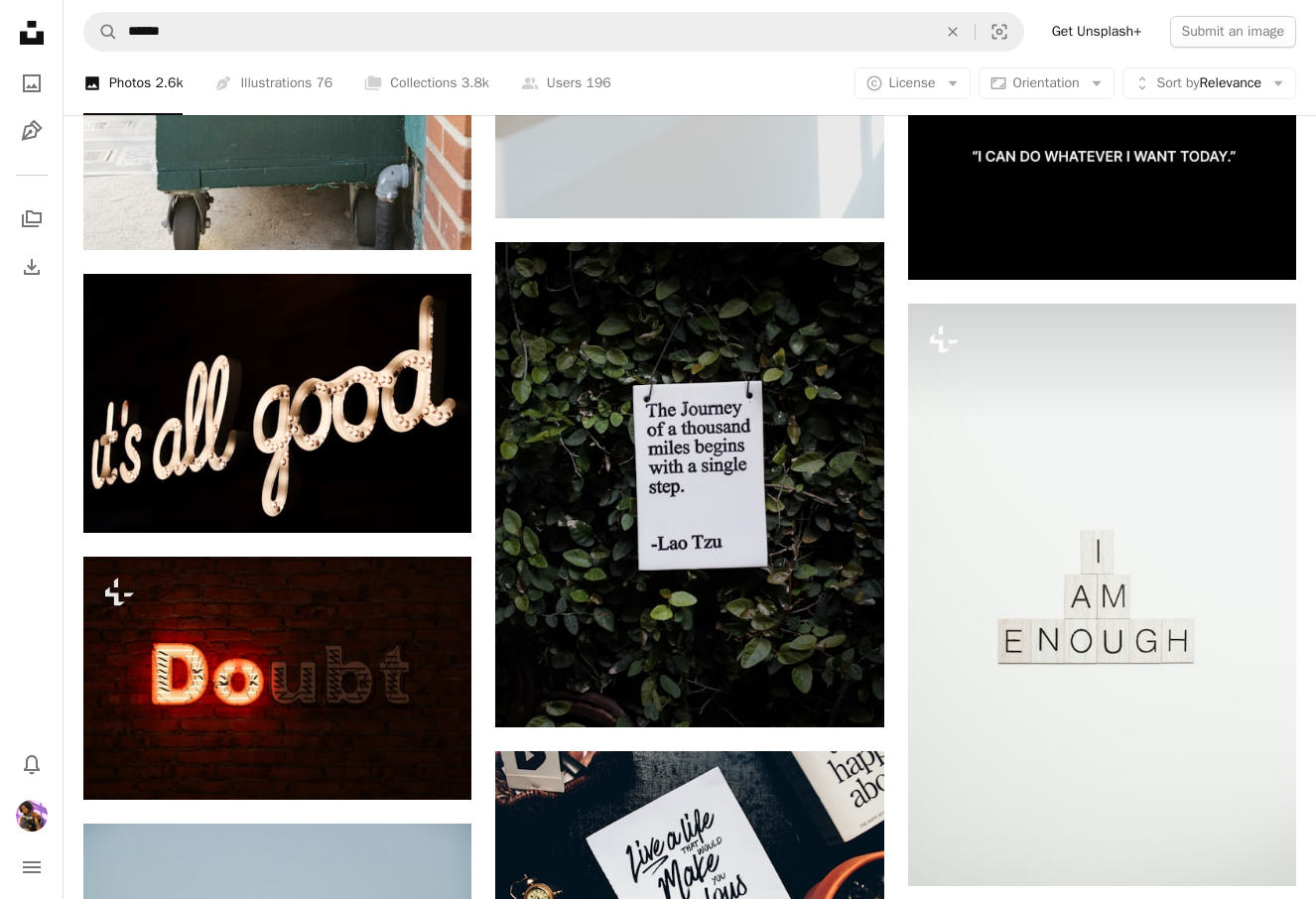 scroll, scrollTop: 3063, scrollLeft: 0, axis: vertical 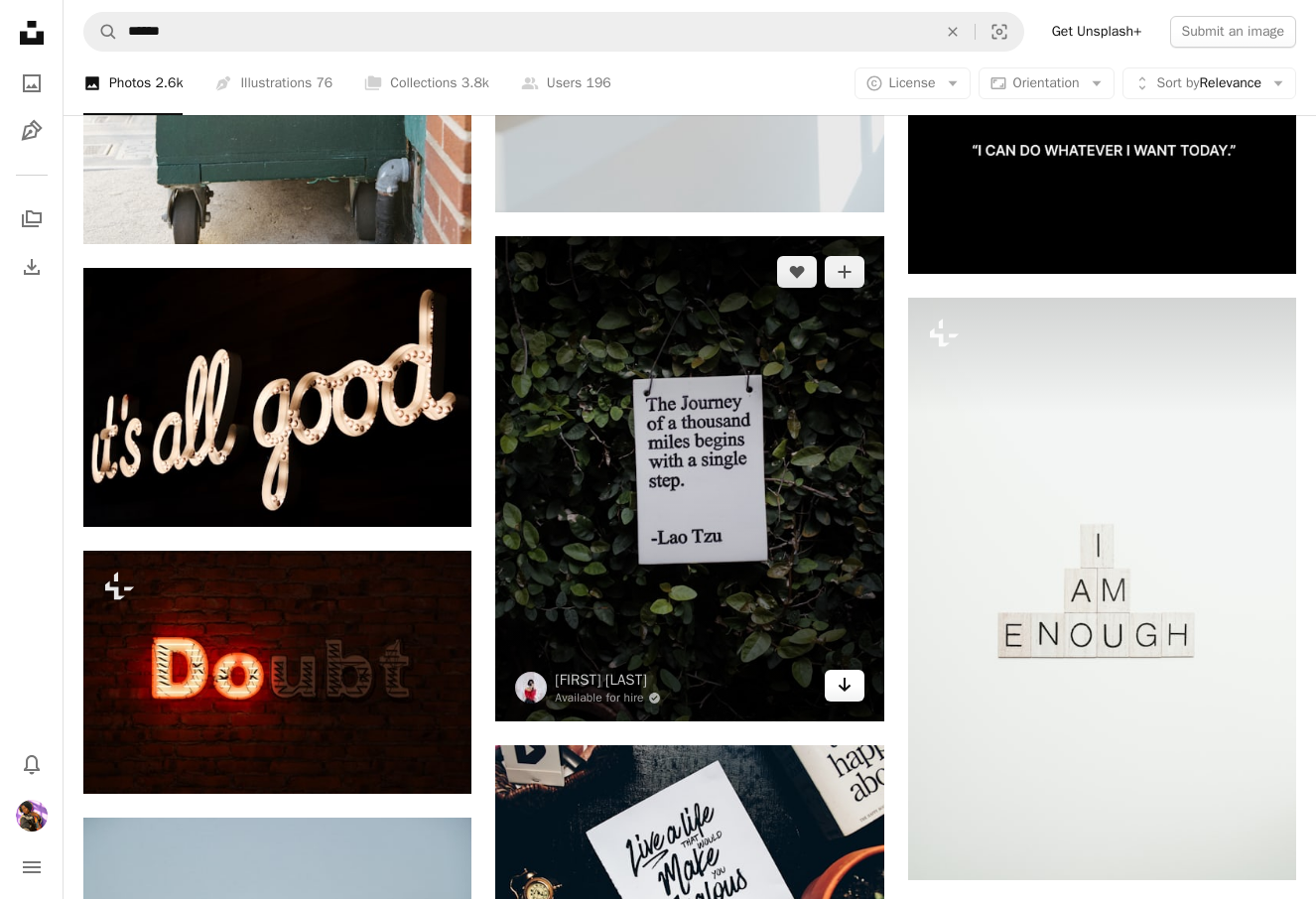 click 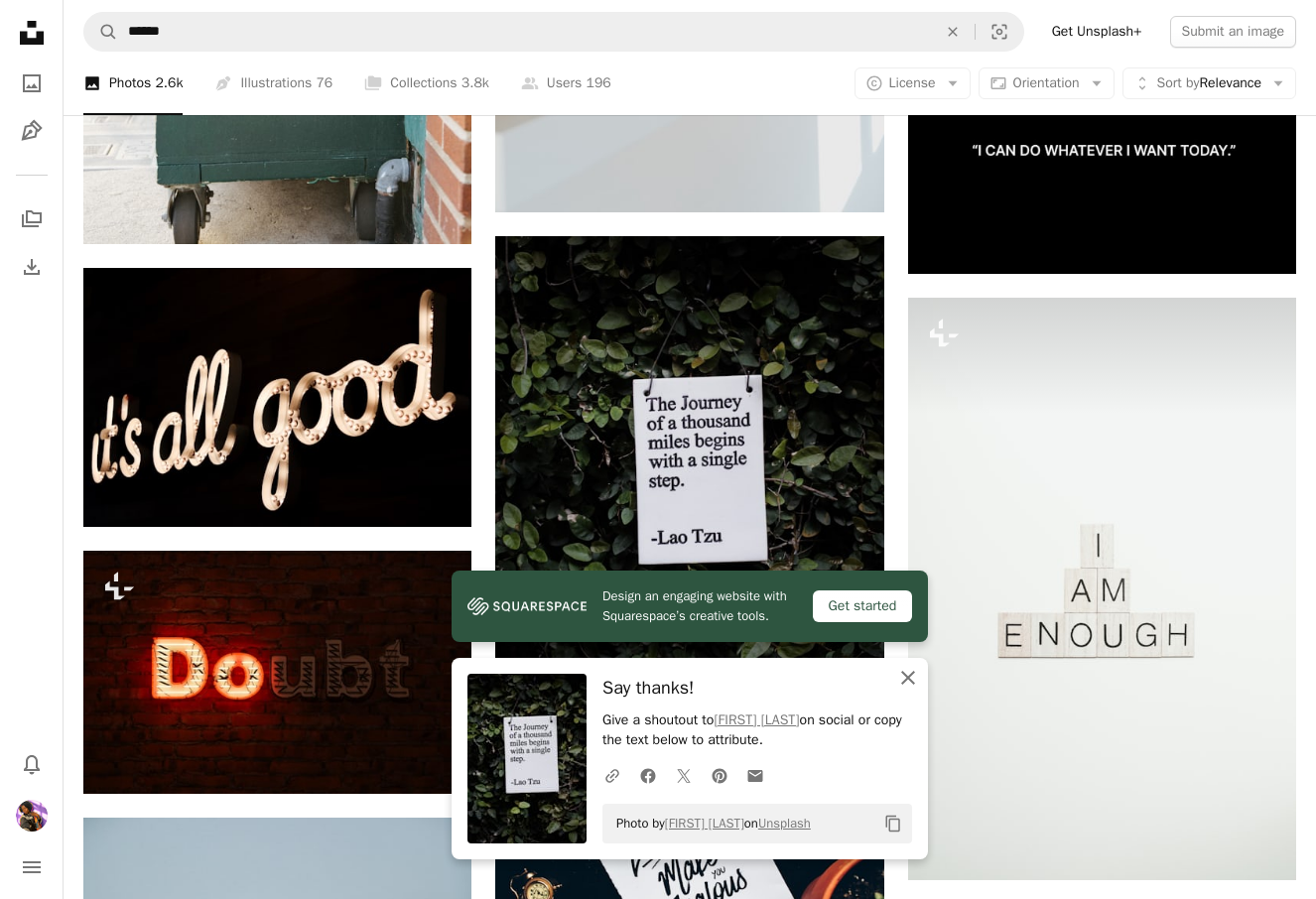click on "An X shape" 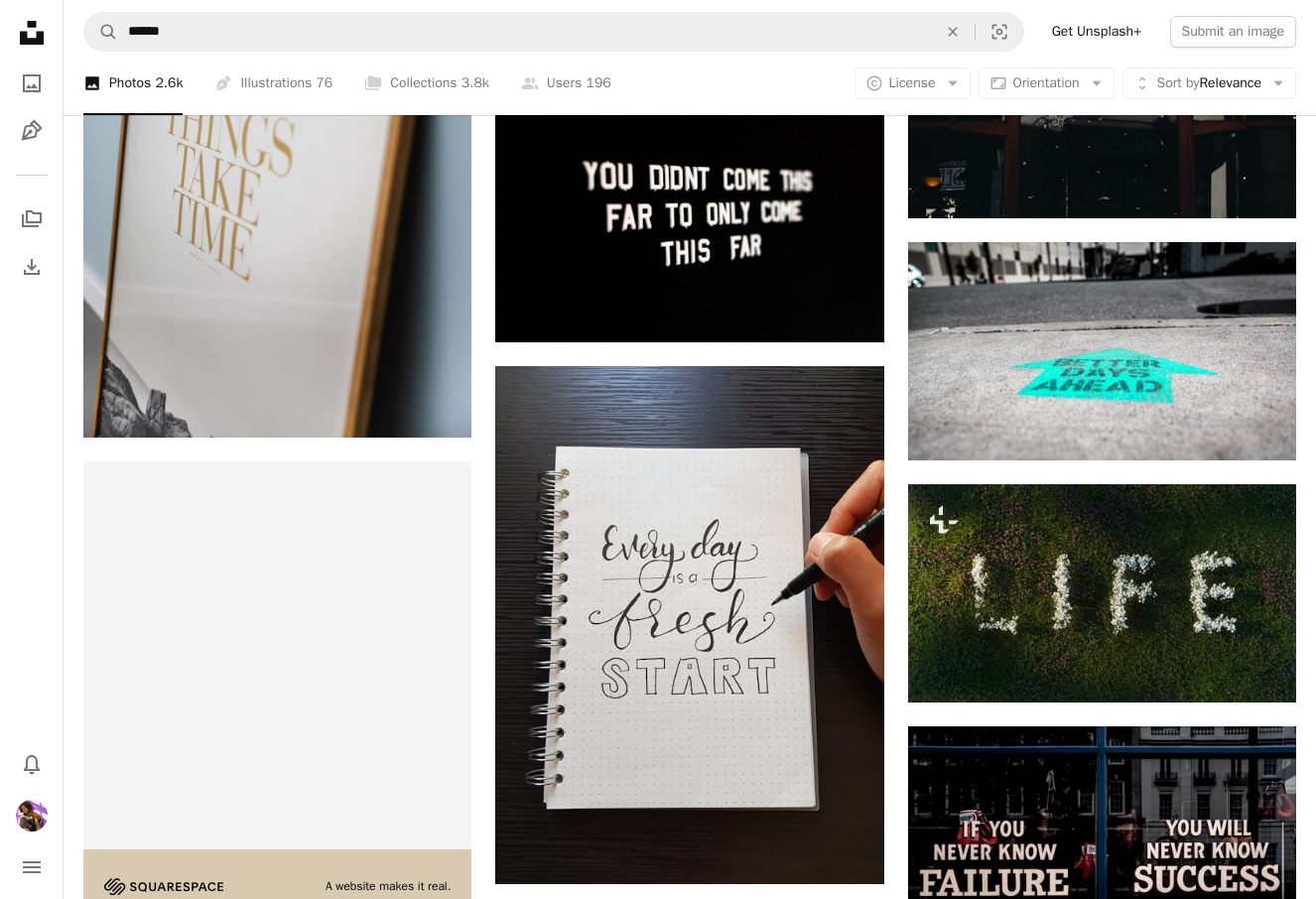 scroll, scrollTop: 4003, scrollLeft: 0, axis: vertical 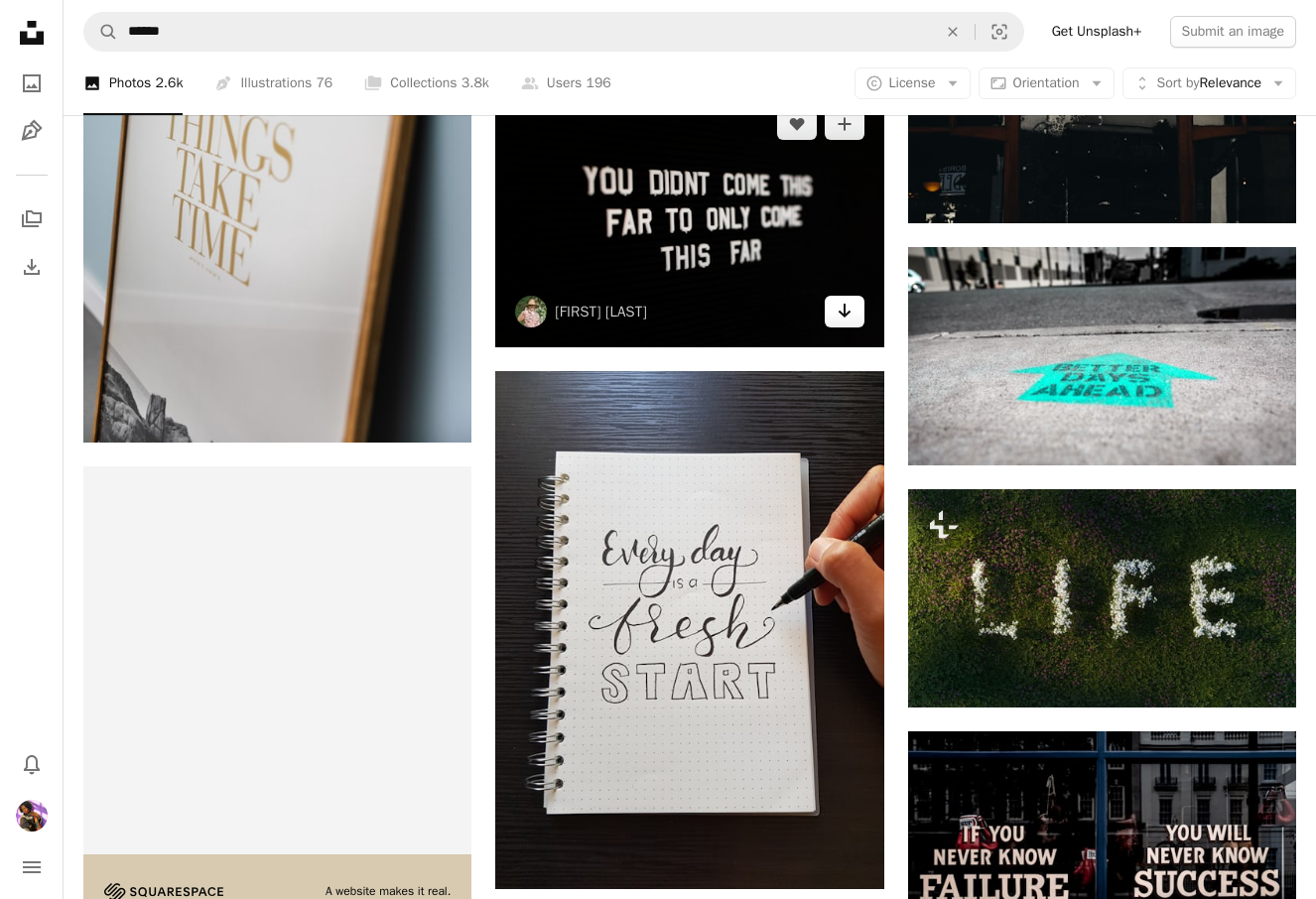 click on "Arrow pointing down" at bounding box center [845, 312] 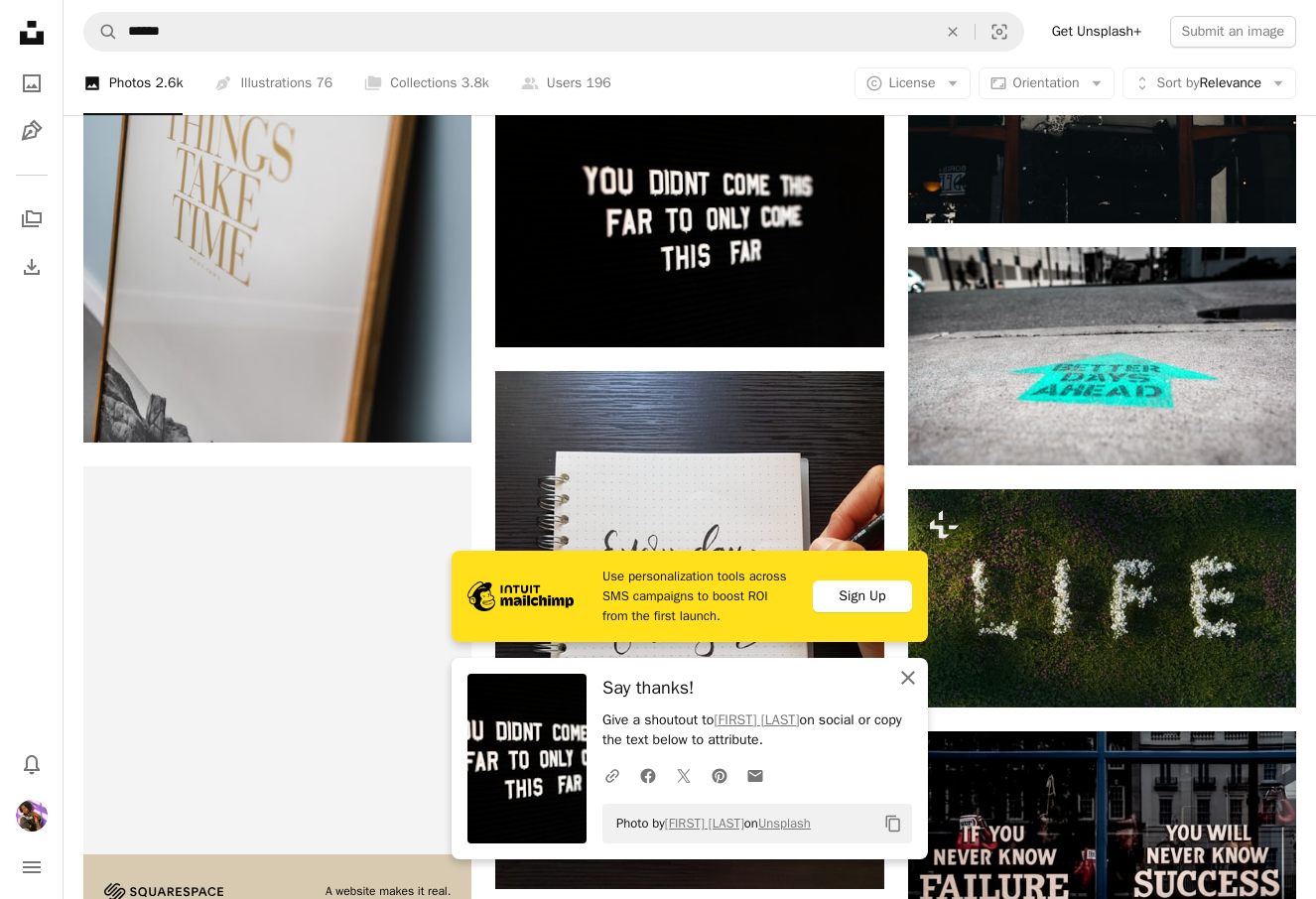 click on "An X shape" 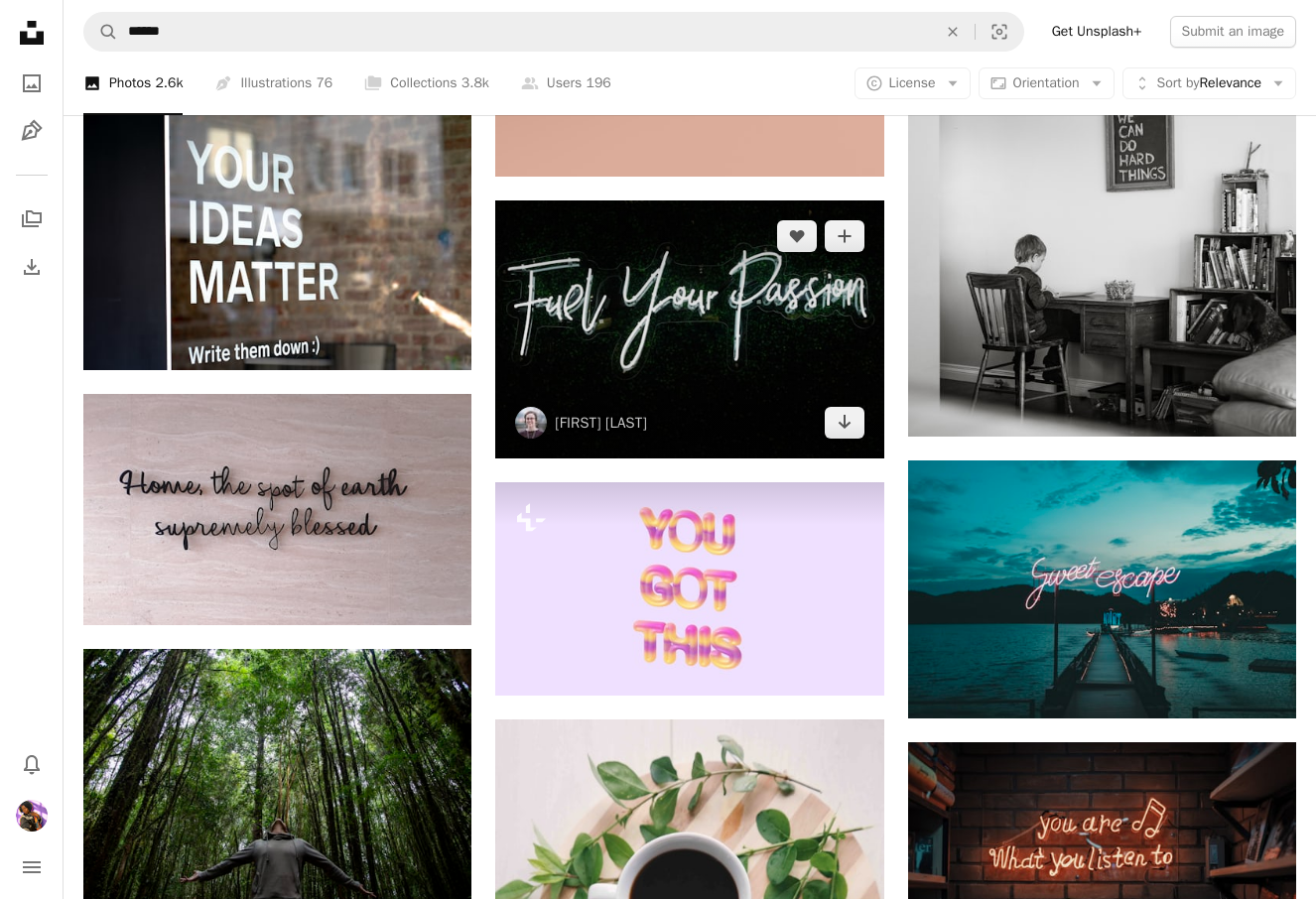 scroll, scrollTop: 15579, scrollLeft: 0, axis: vertical 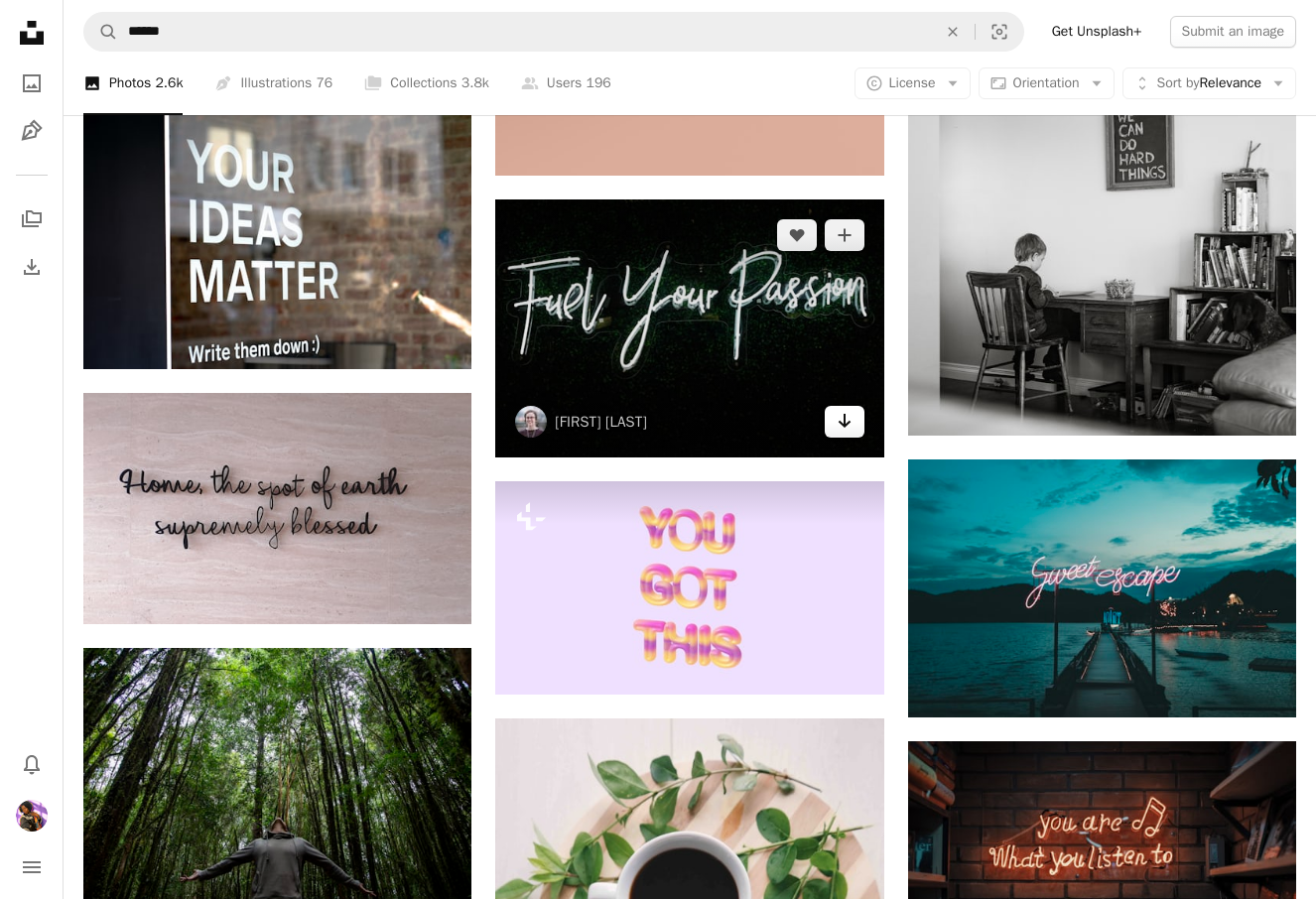 click on "Arrow pointing down" at bounding box center [845, 422] 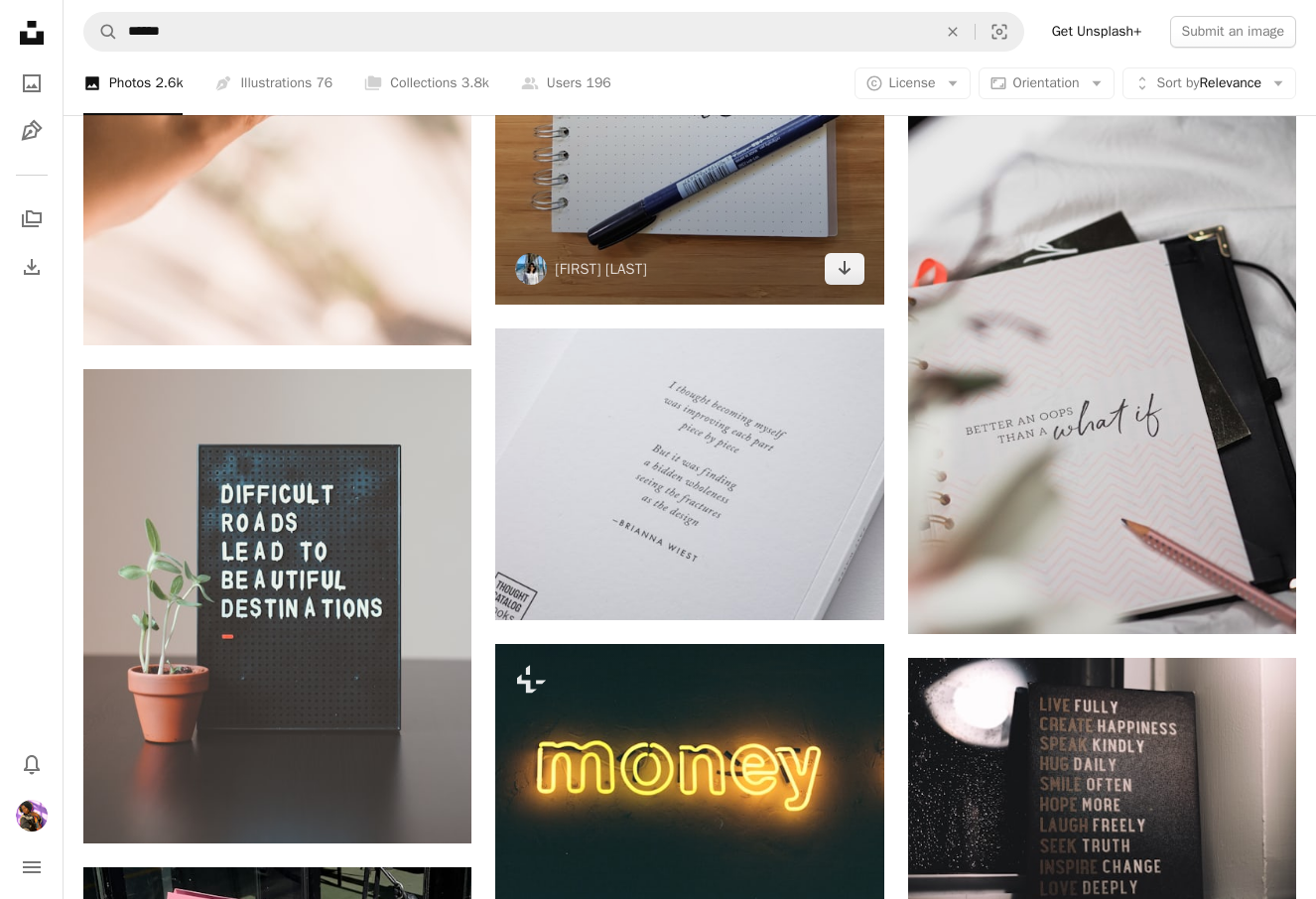scroll, scrollTop: 17947, scrollLeft: 0, axis: vertical 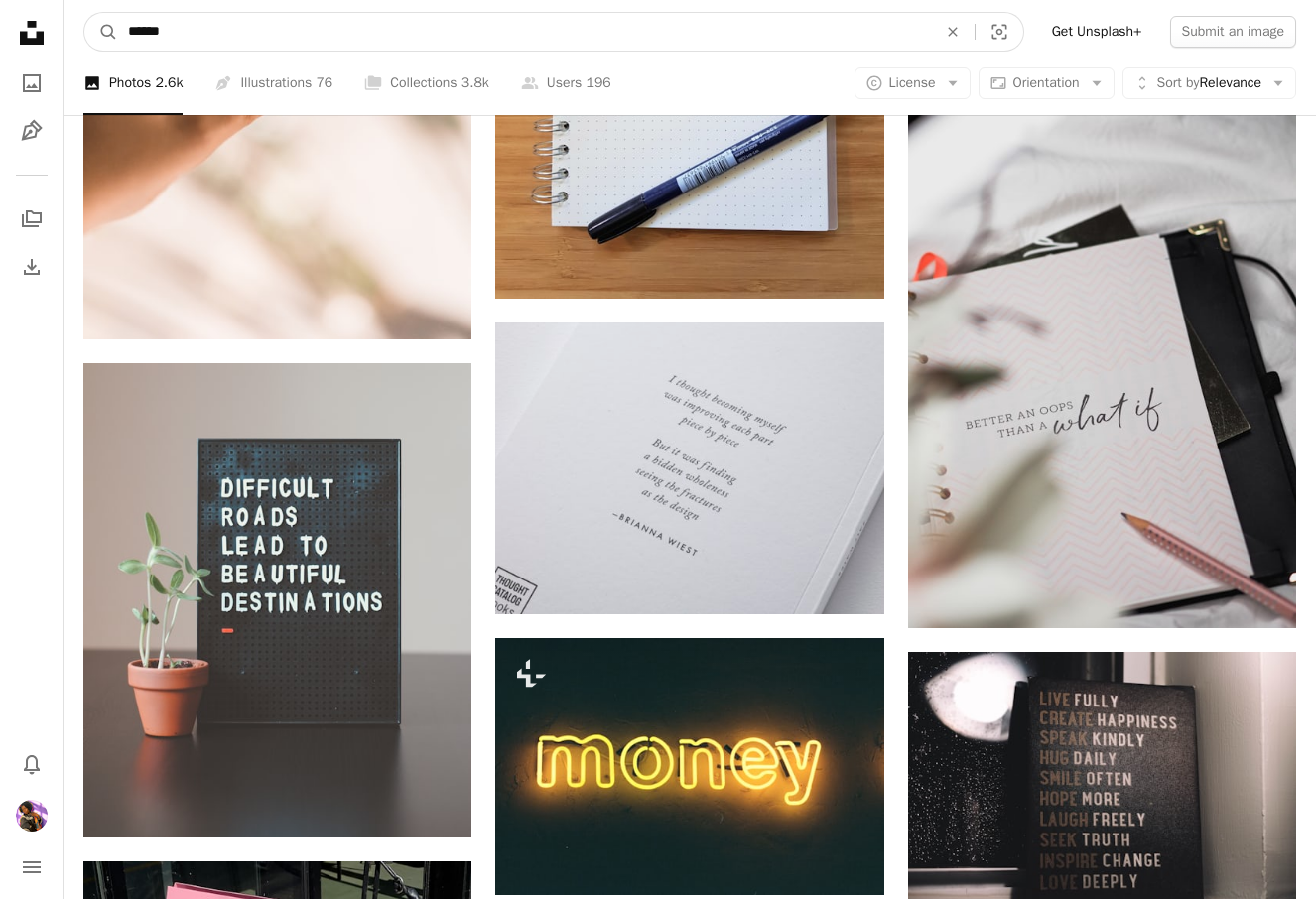 click on "******" at bounding box center (524, 32) 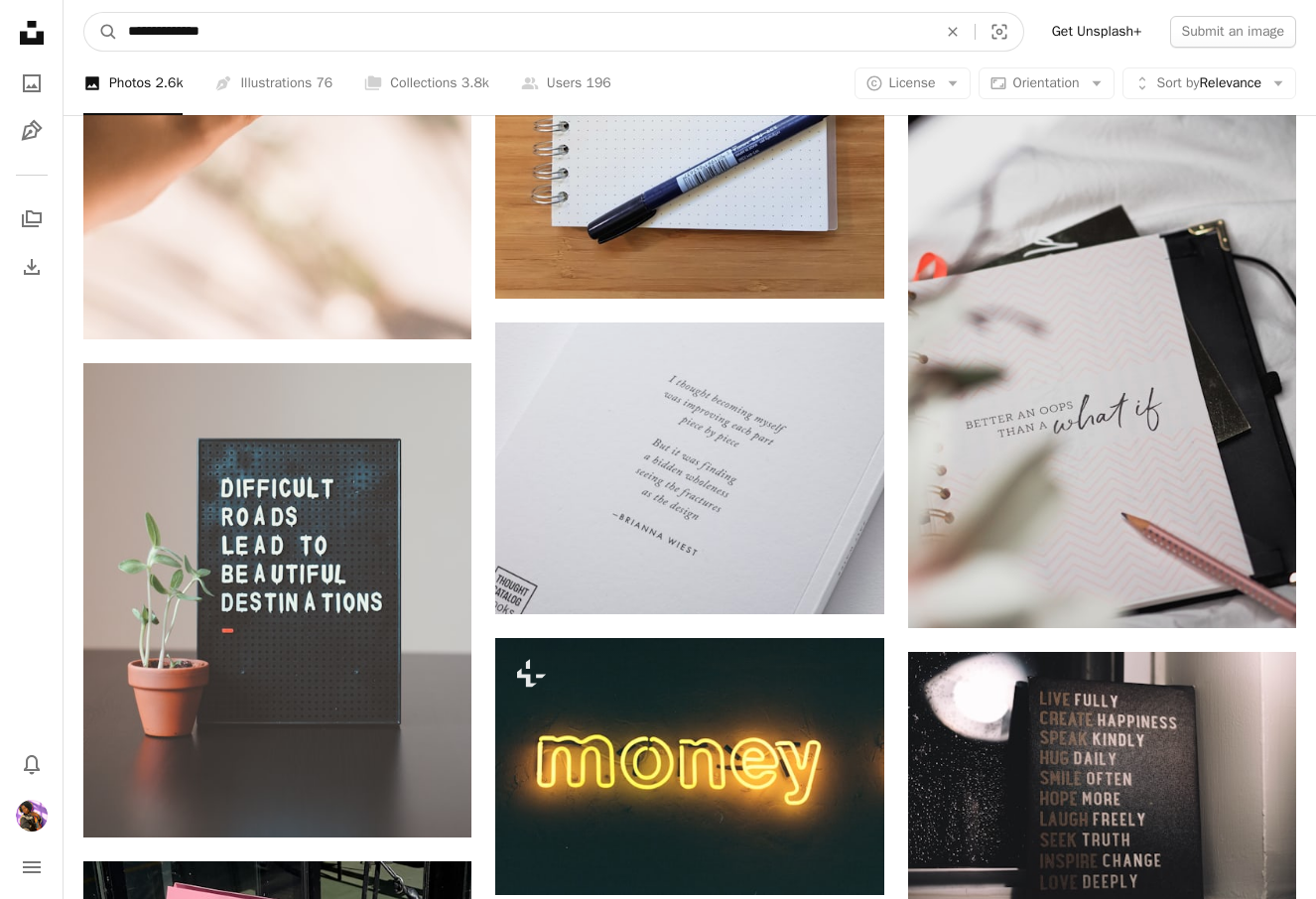 type on "**********" 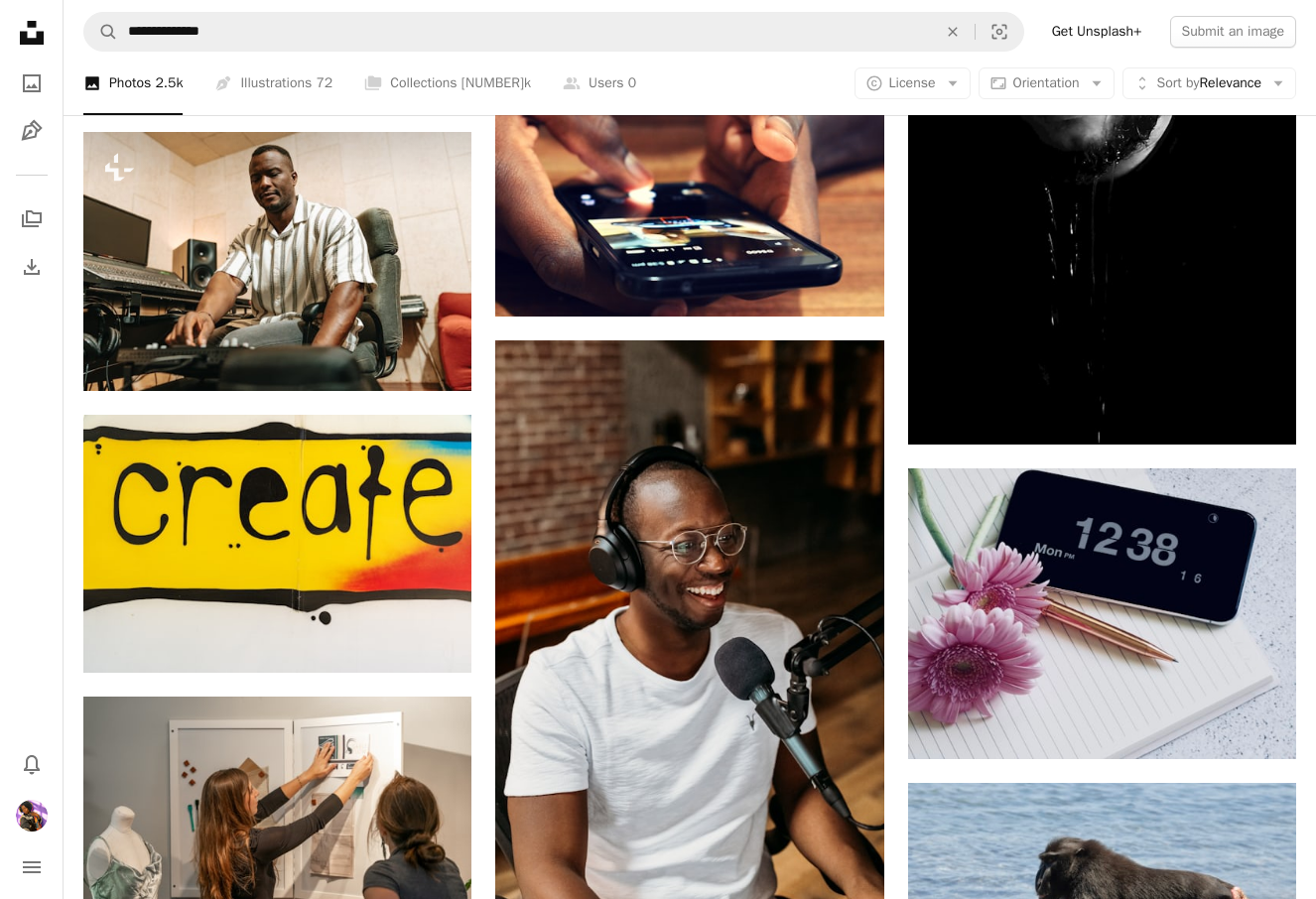 scroll, scrollTop: 1235, scrollLeft: 0, axis: vertical 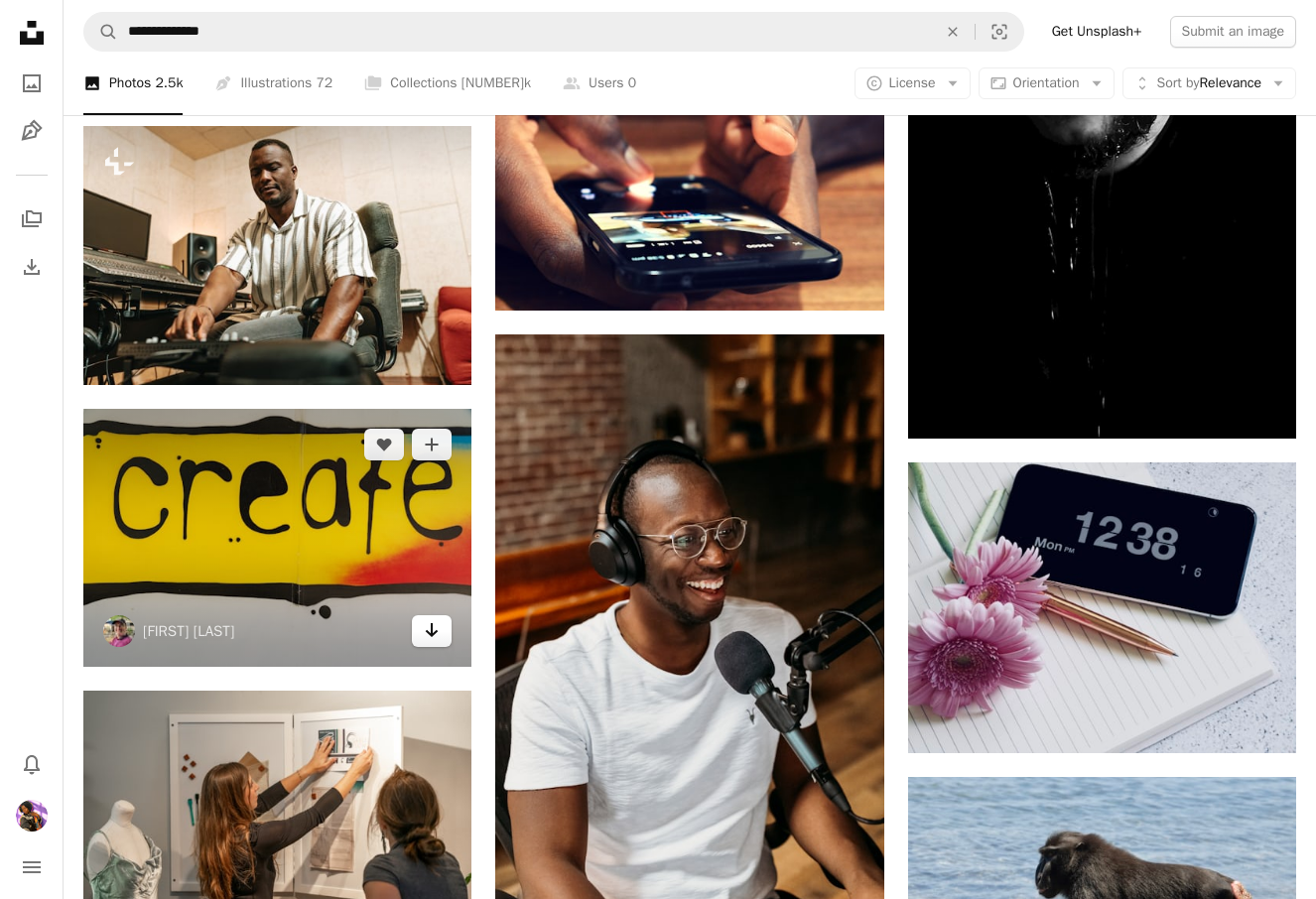 click on "Arrow pointing down" 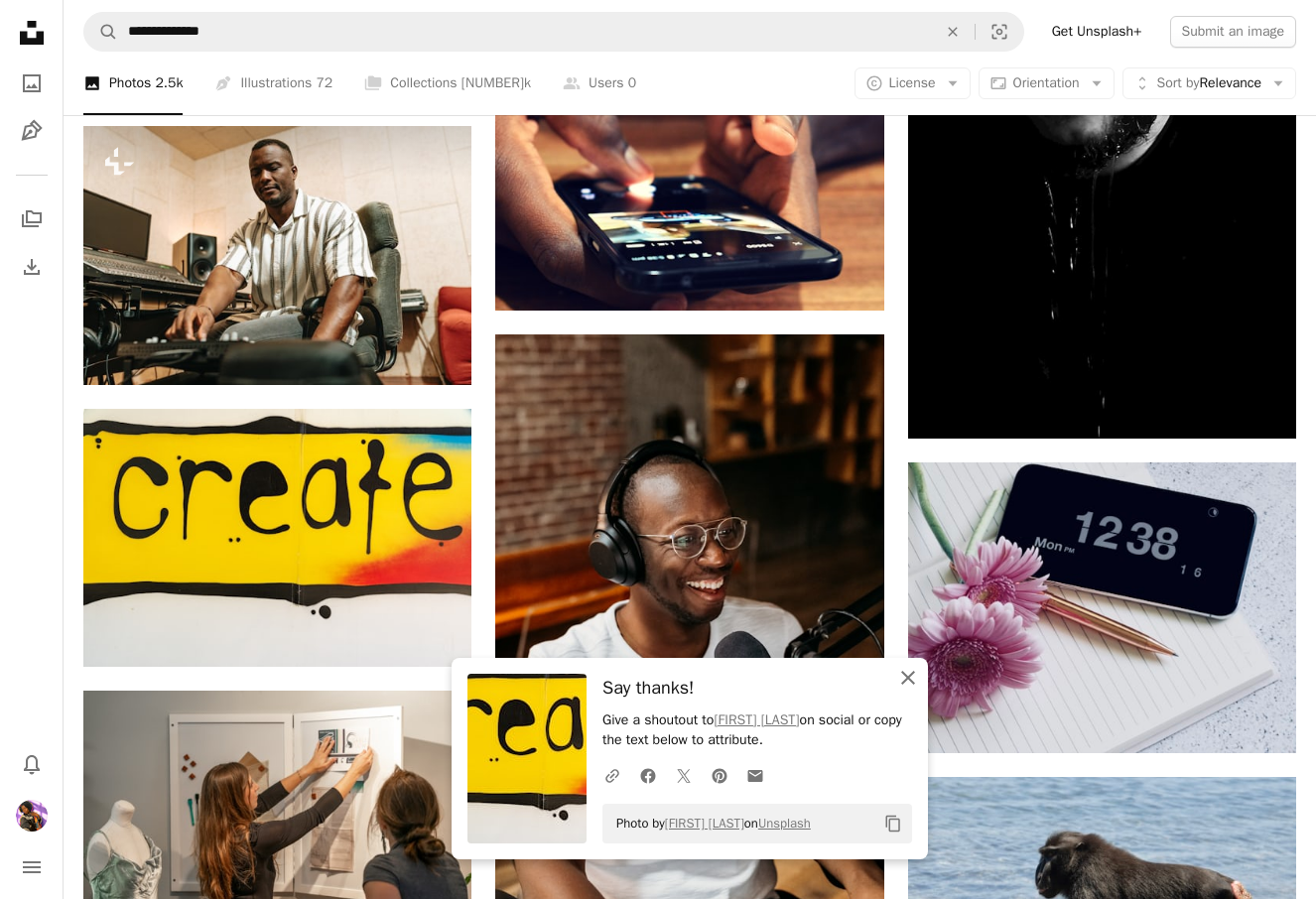 click on "An X shape" 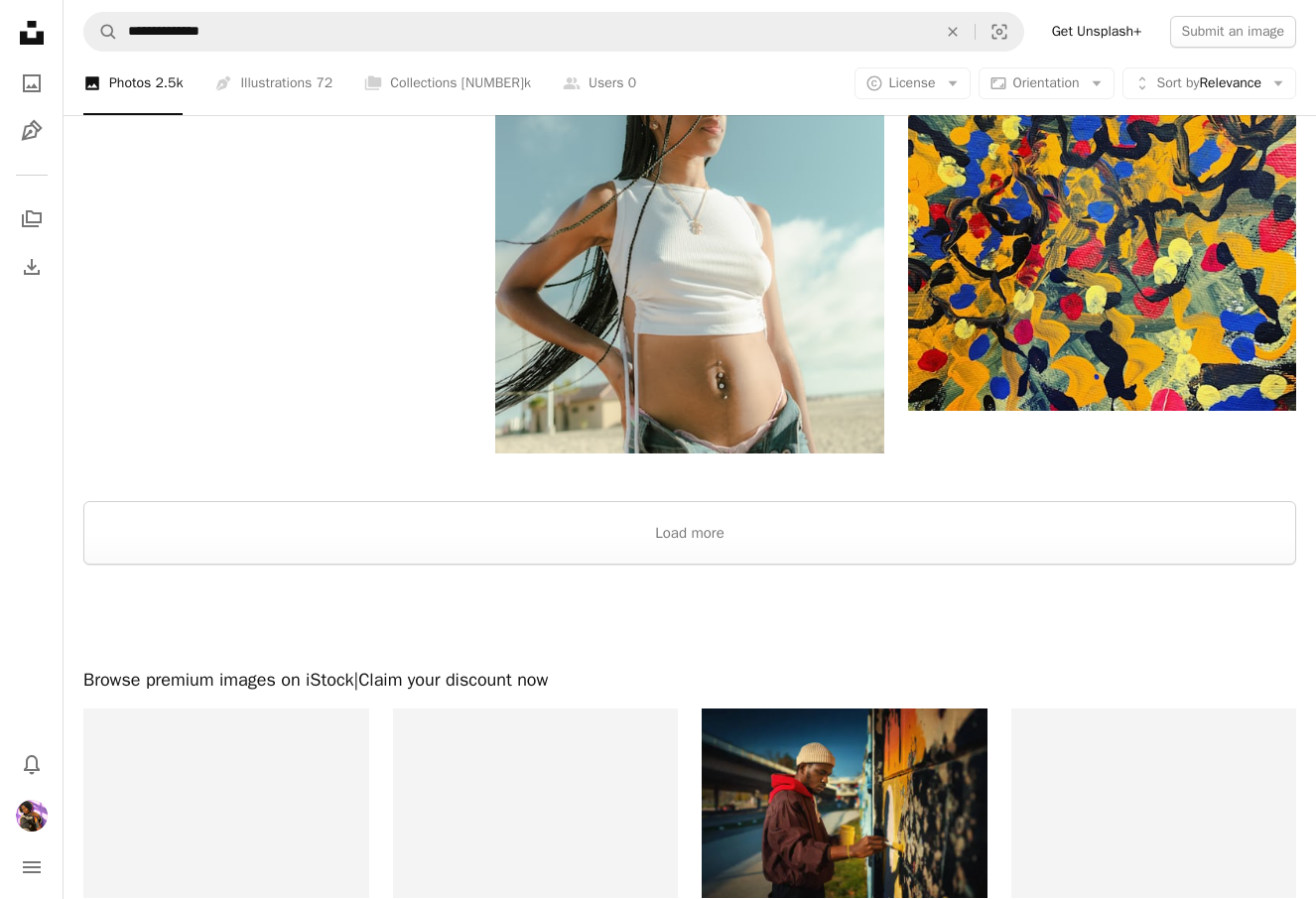 scroll, scrollTop: 2880, scrollLeft: 0, axis: vertical 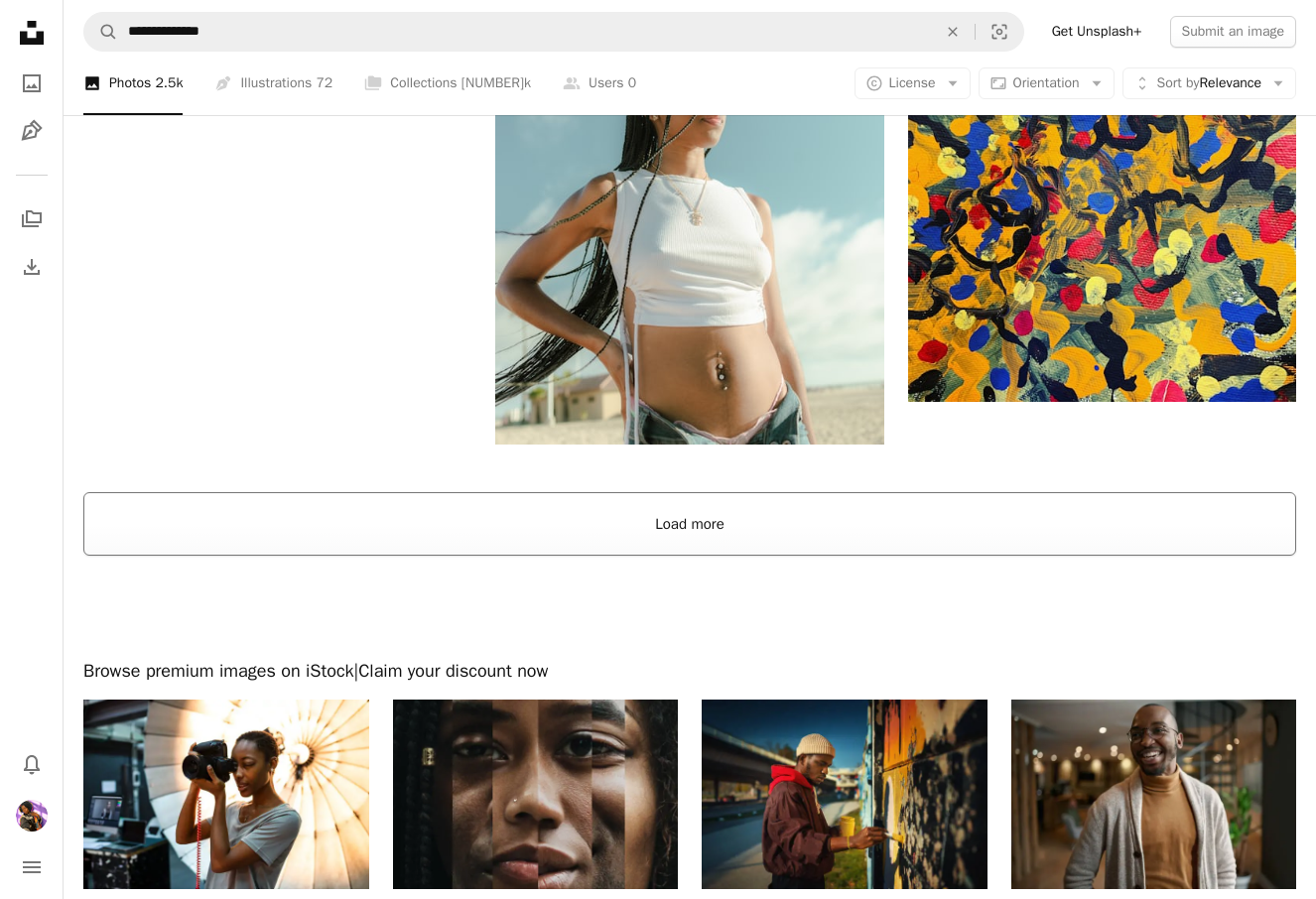click on "Load more" at bounding box center (690, 524) 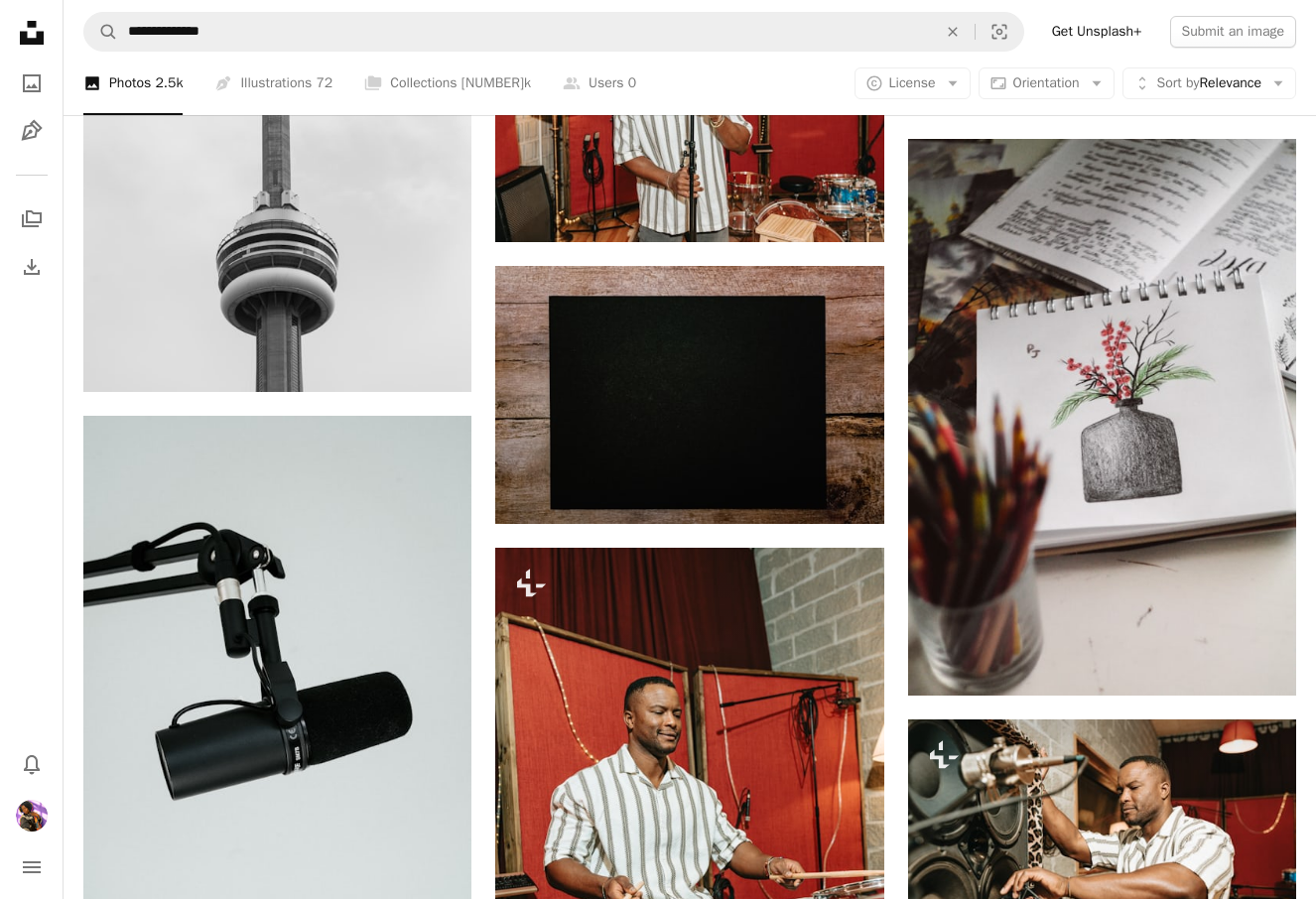 scroll, scrollTop: 12375, scrollLeft: 0, axis: vertical 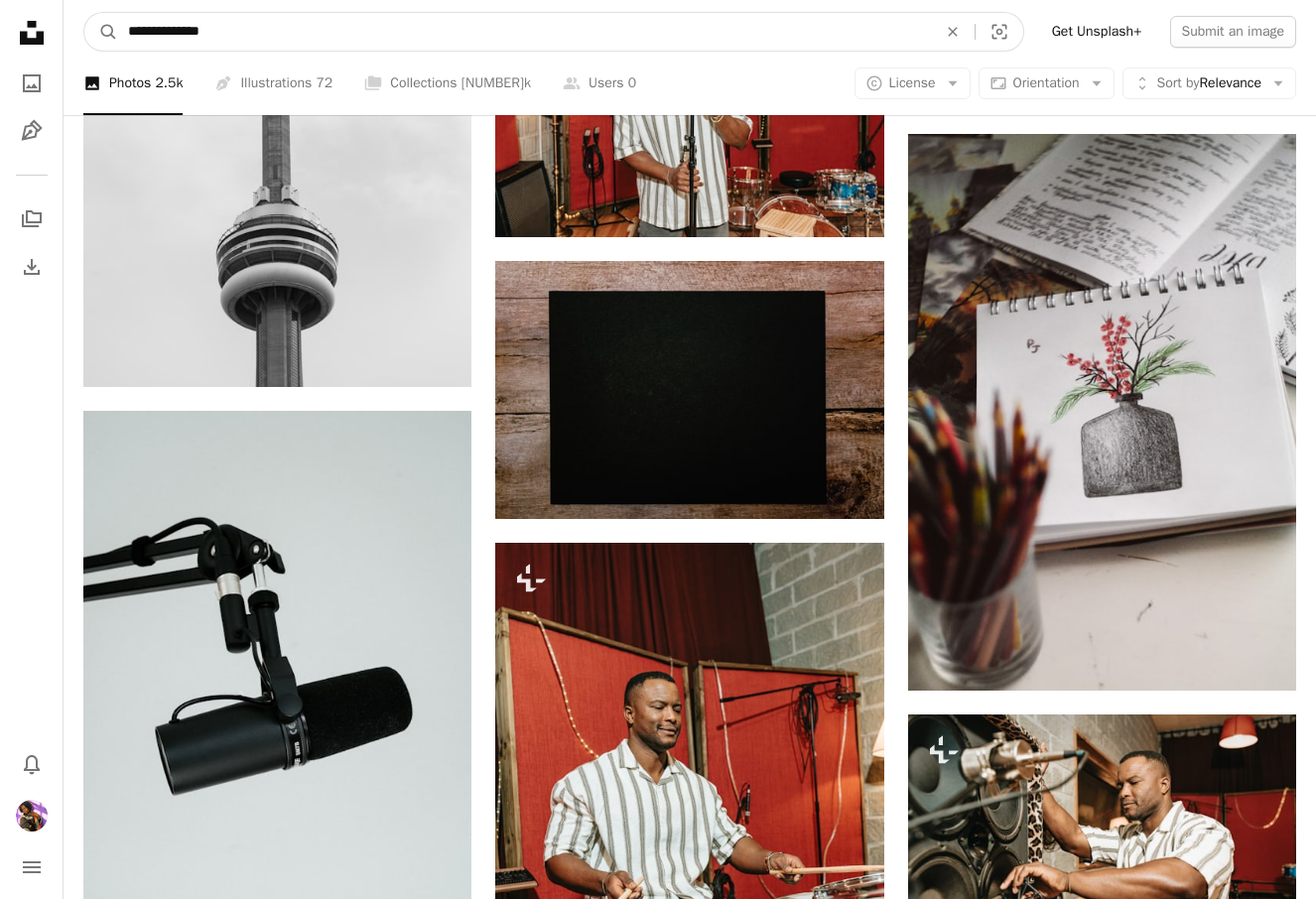 click on "**********" at bounding box center (524, 32) 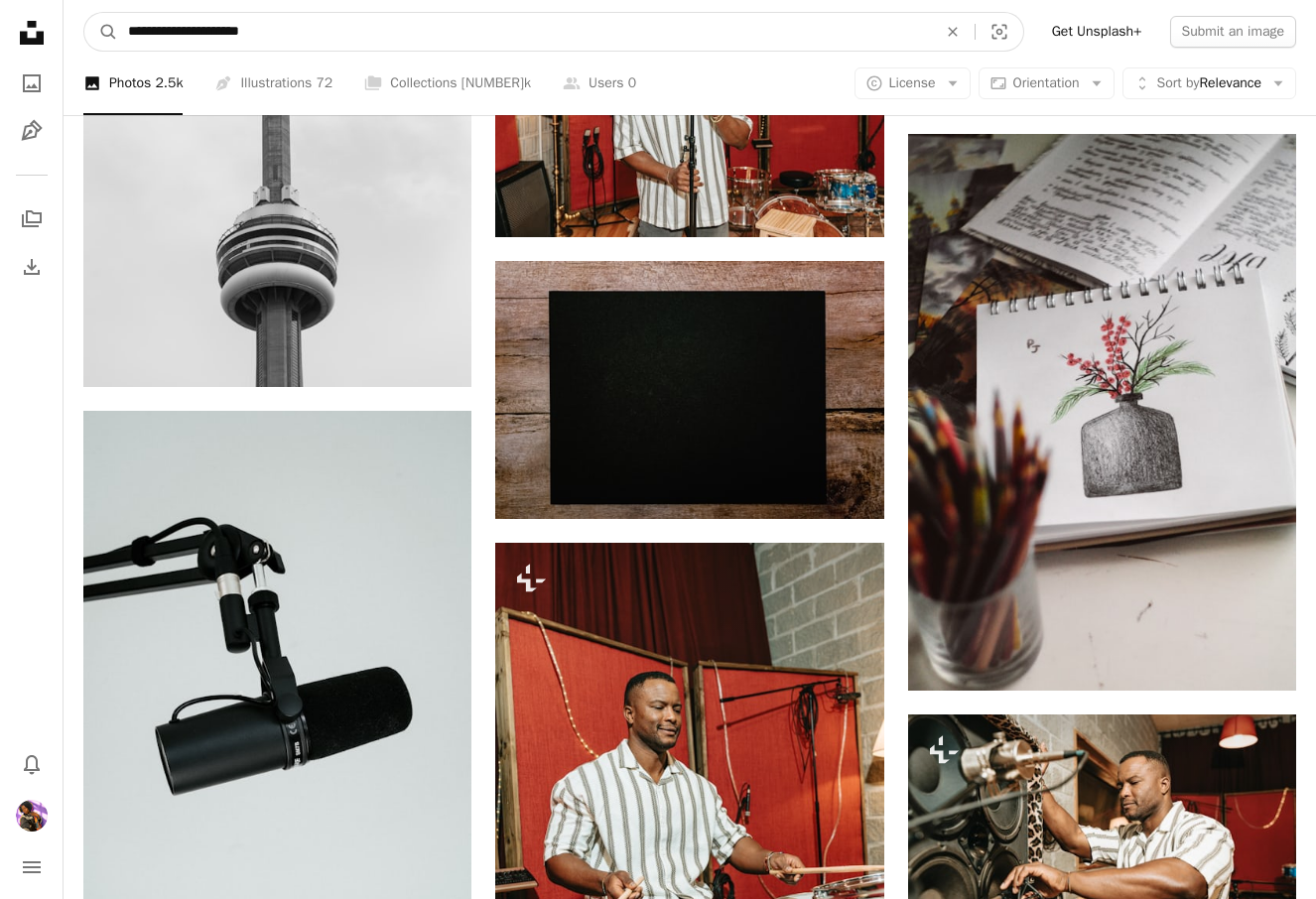 type on "**********" 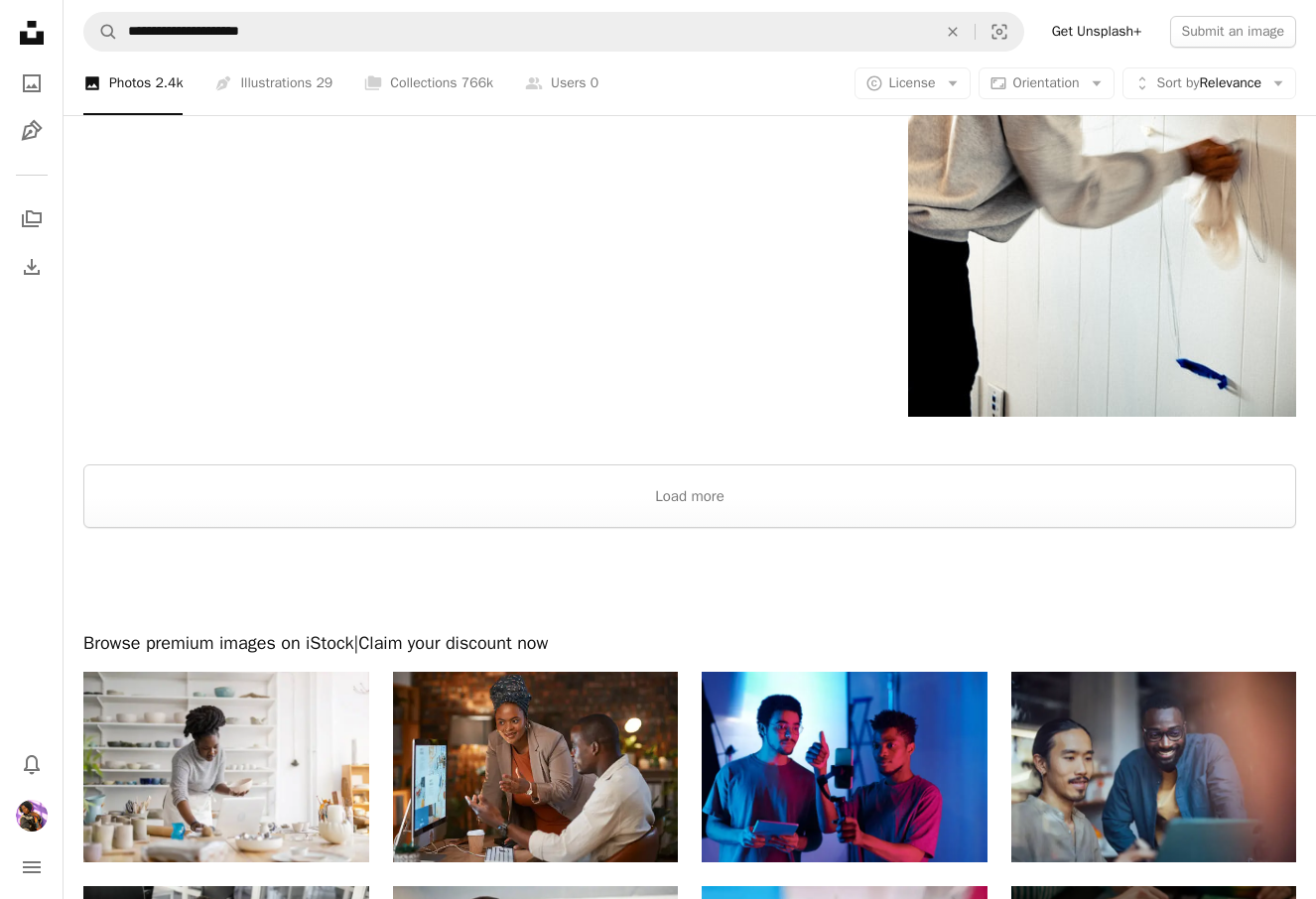 scroll, scrollTop: 3662, scrollLeft: 0, axis: vertical 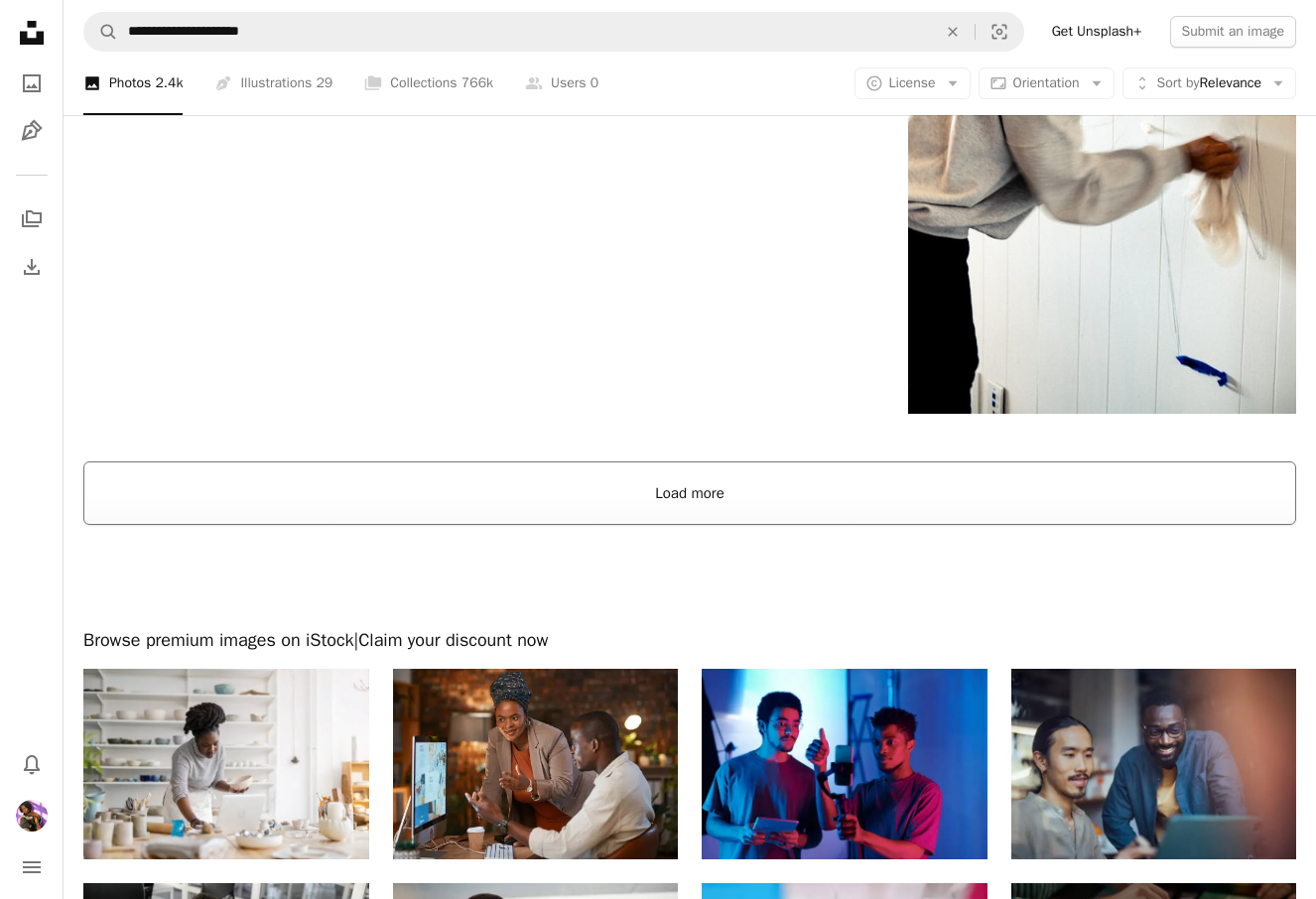 click on "Load more" at bounding box center [690, 493] 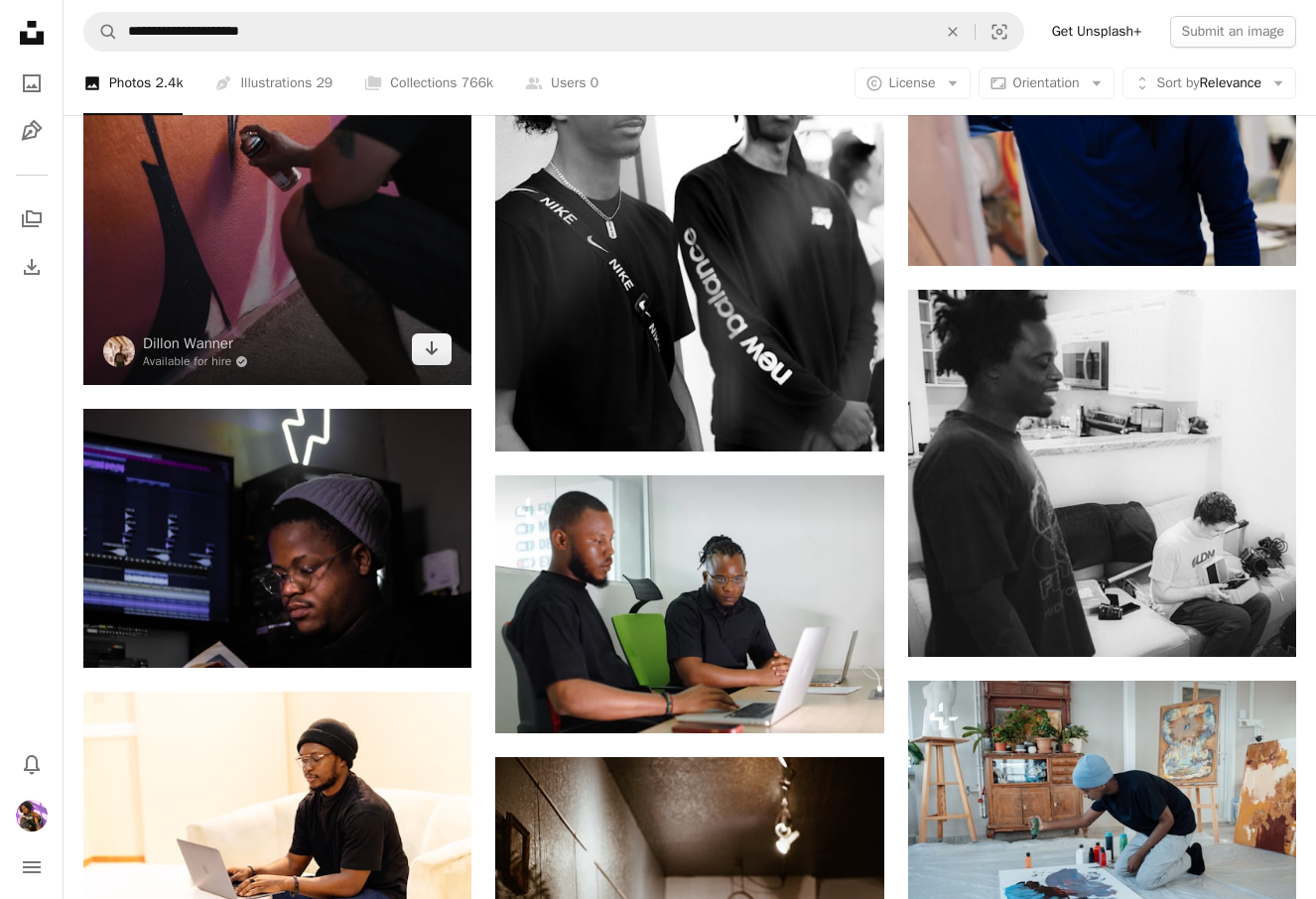 scroll, scrollTop: 9470, scrollLeft: 0, axis: vertical 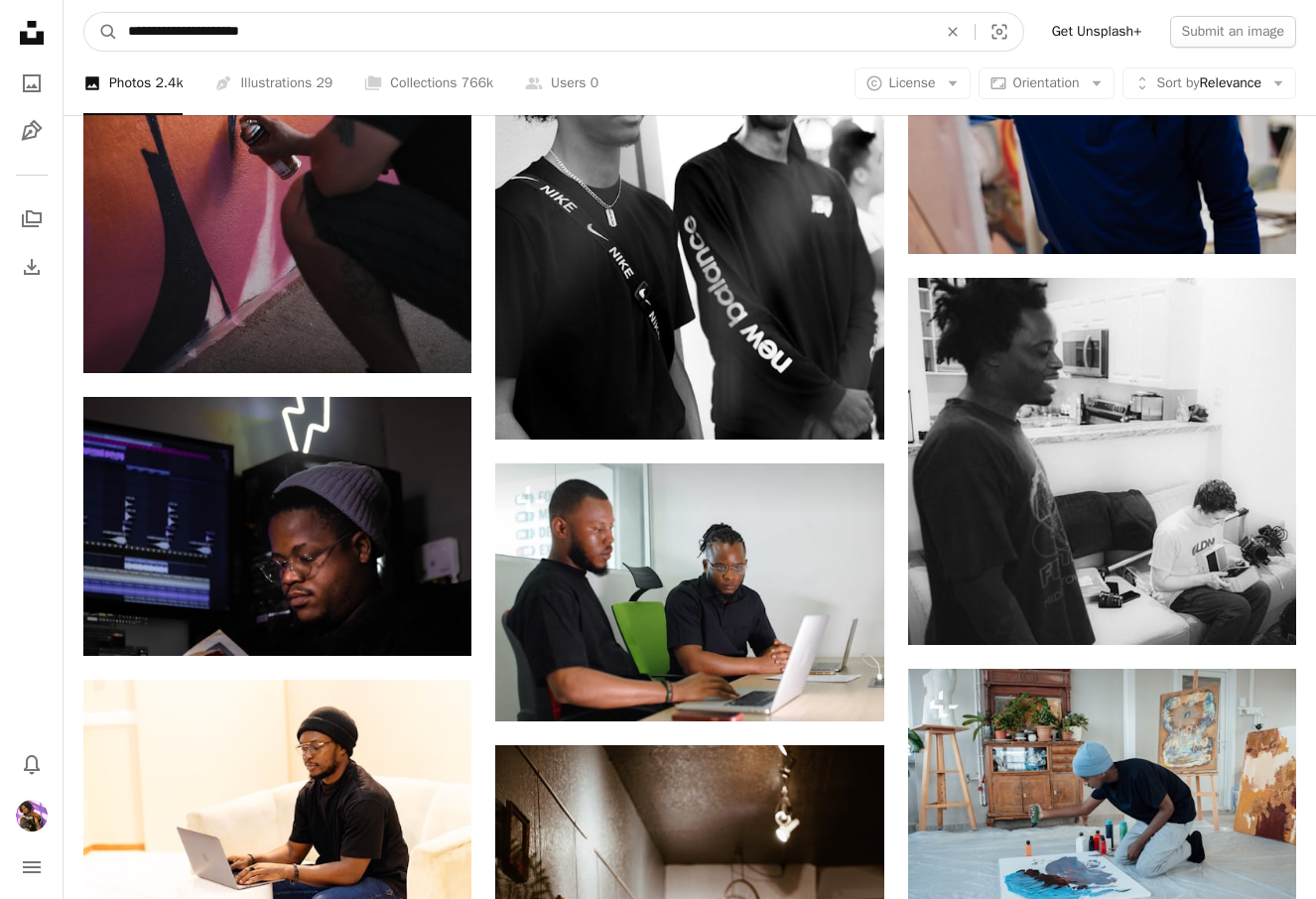 click on "**********" at bounding box center (524, 32) 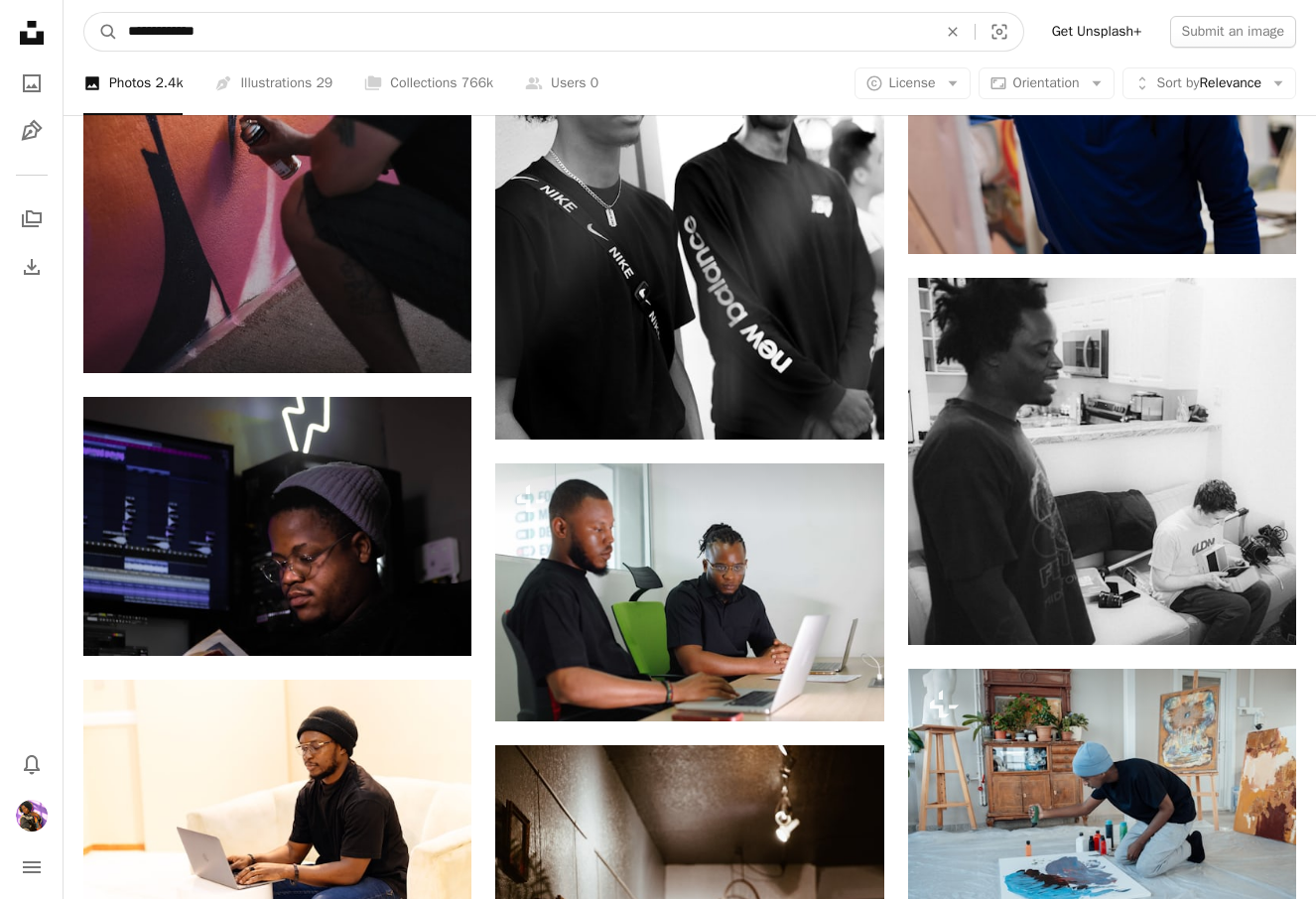 click on "**********" at bounding box center [524, 32] 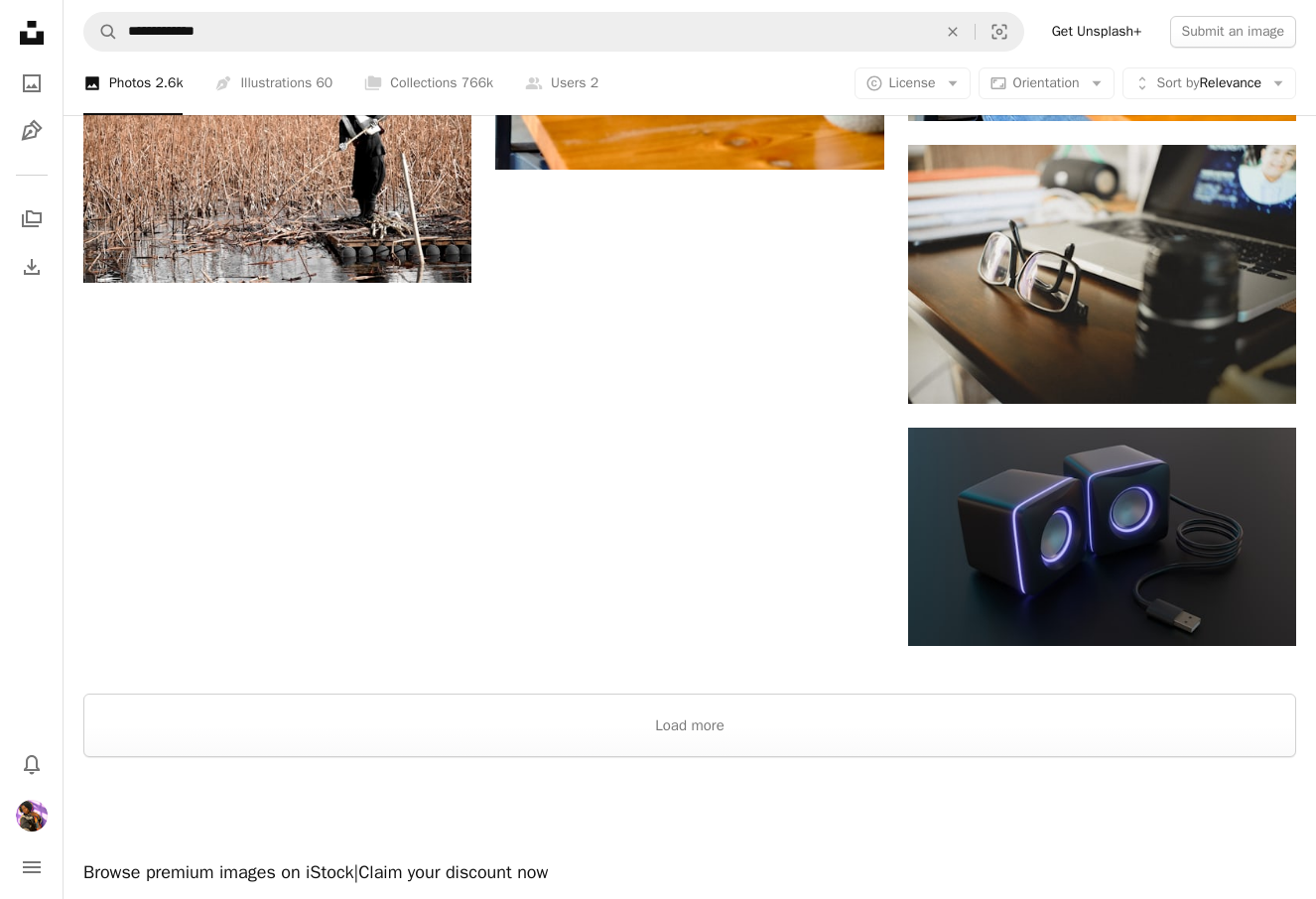 scroll, scrollTop: 3275, scrollLeft: 0, axis: vertical 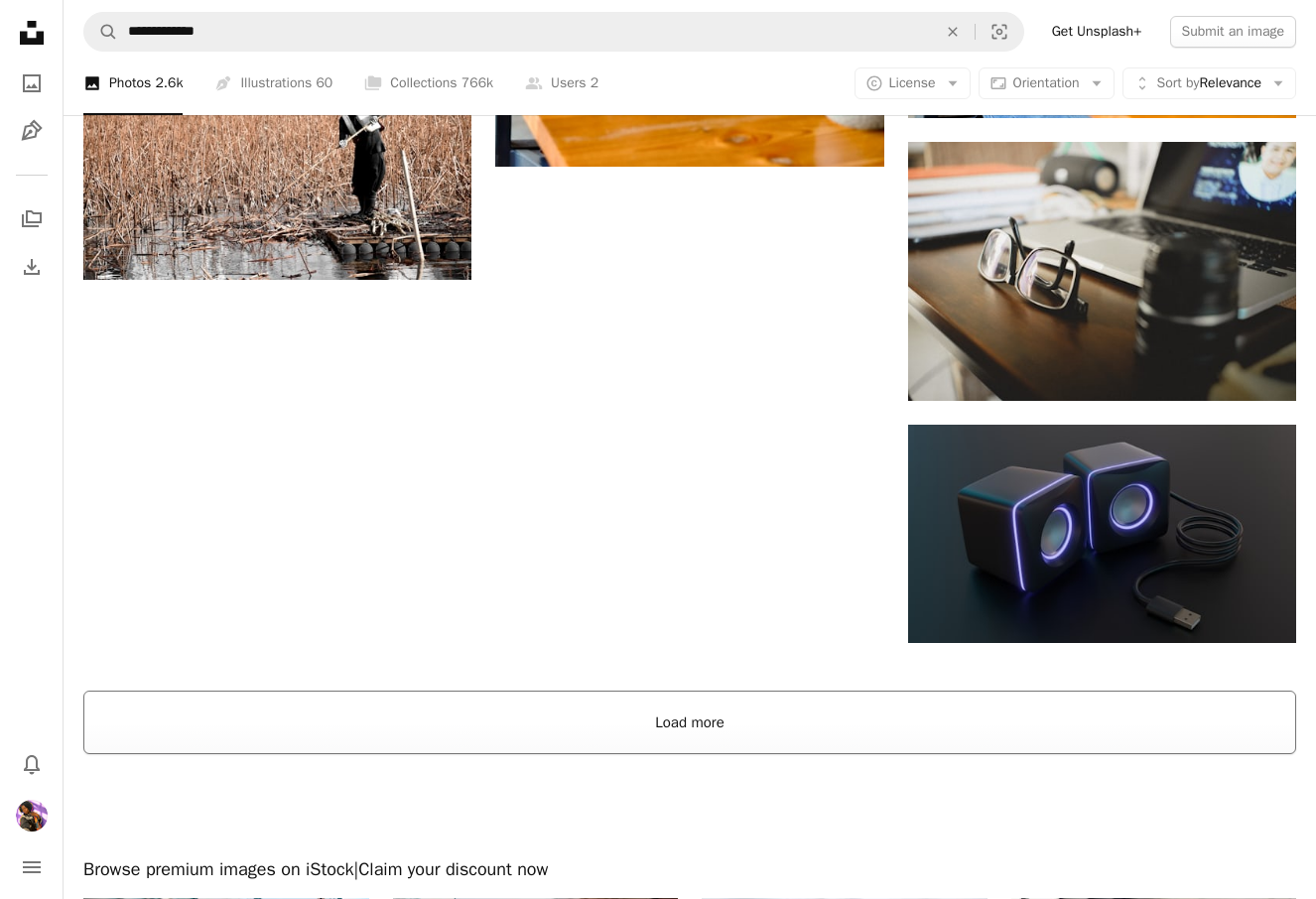 click on "Load more" at bounding box center (690, 722) 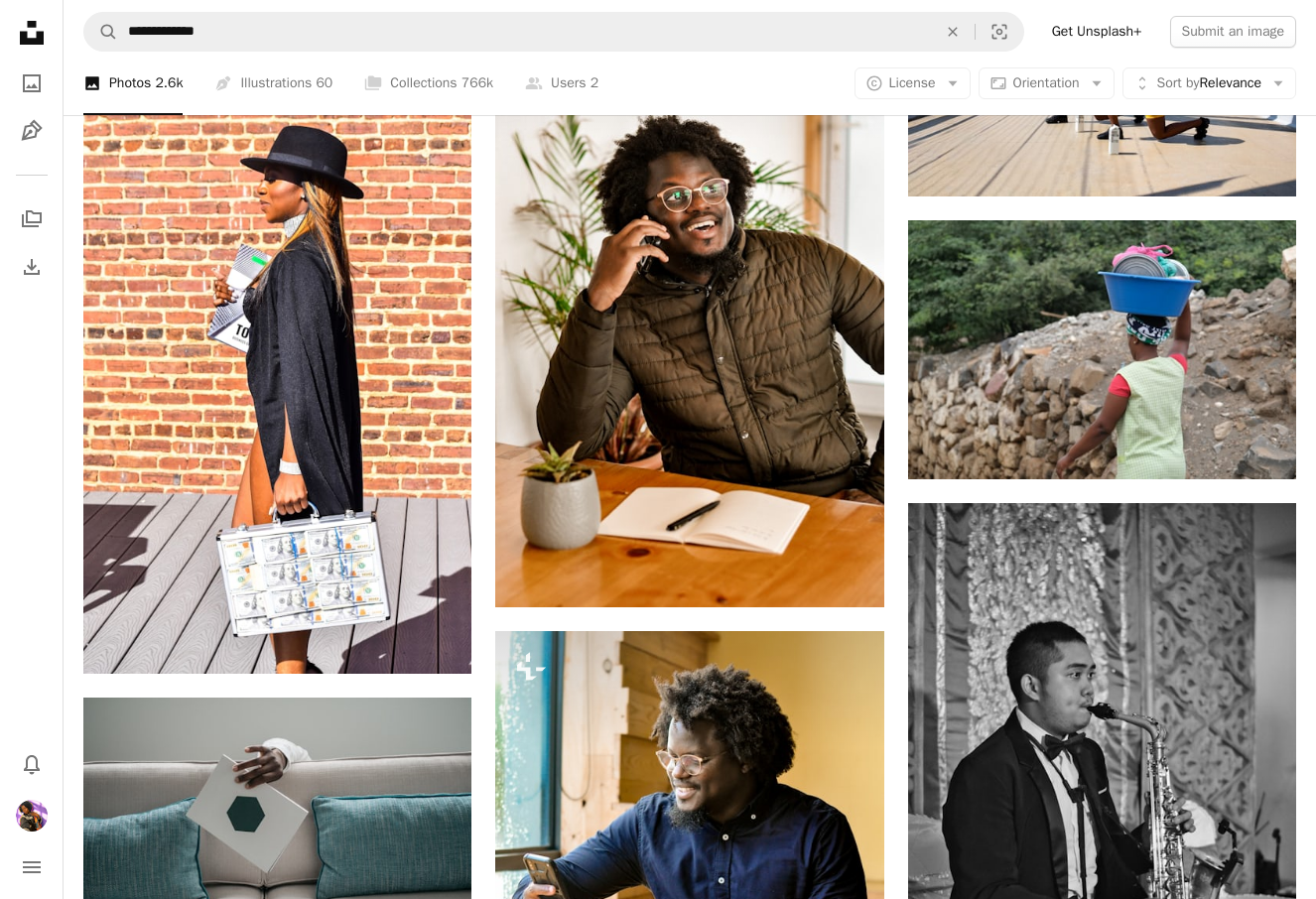 scroll, scrollTop: 5831, scrollLeft: 0, axis: vertical 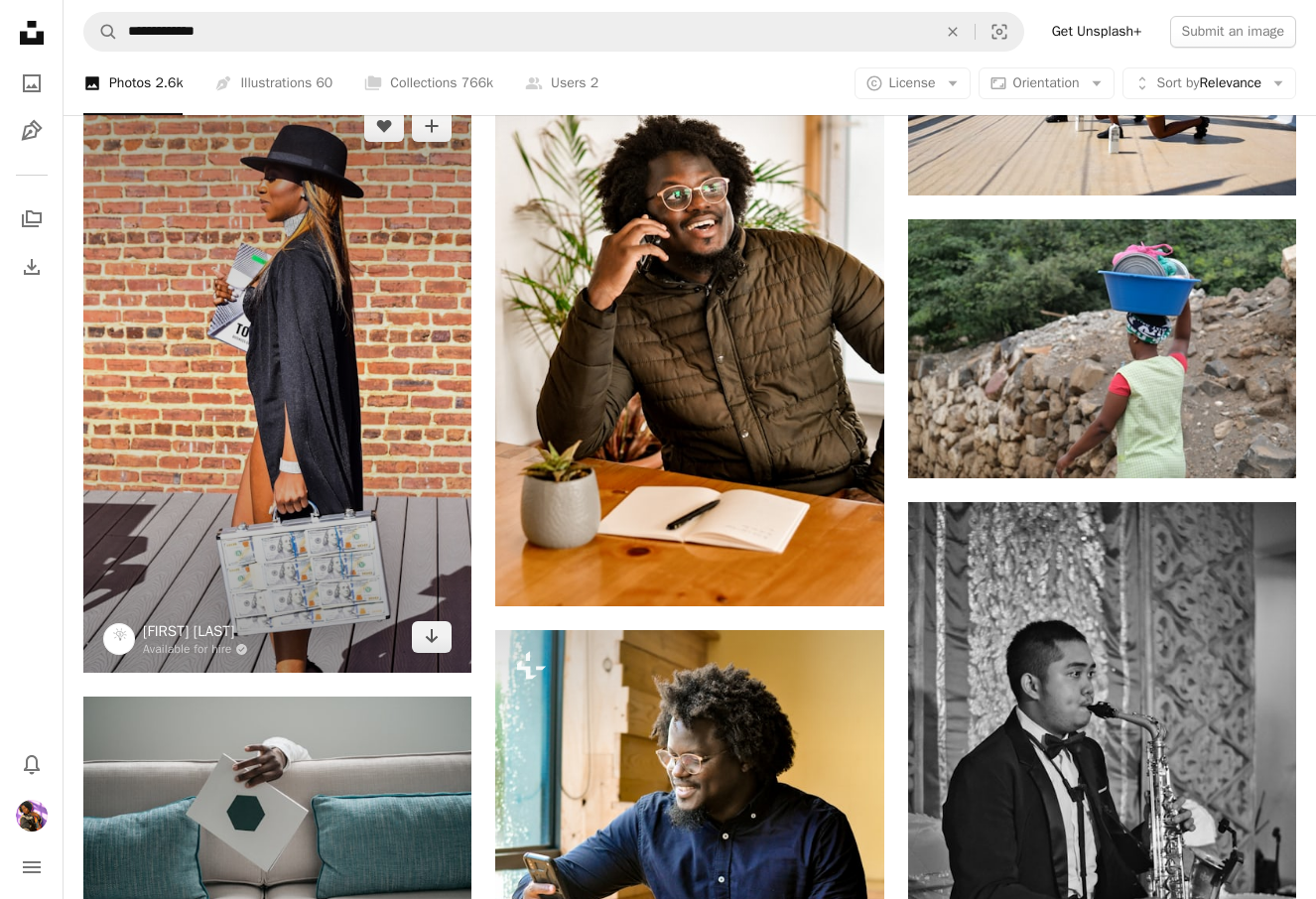 click on "[FIRST] [LAST]" at bounding box center [196, 631] 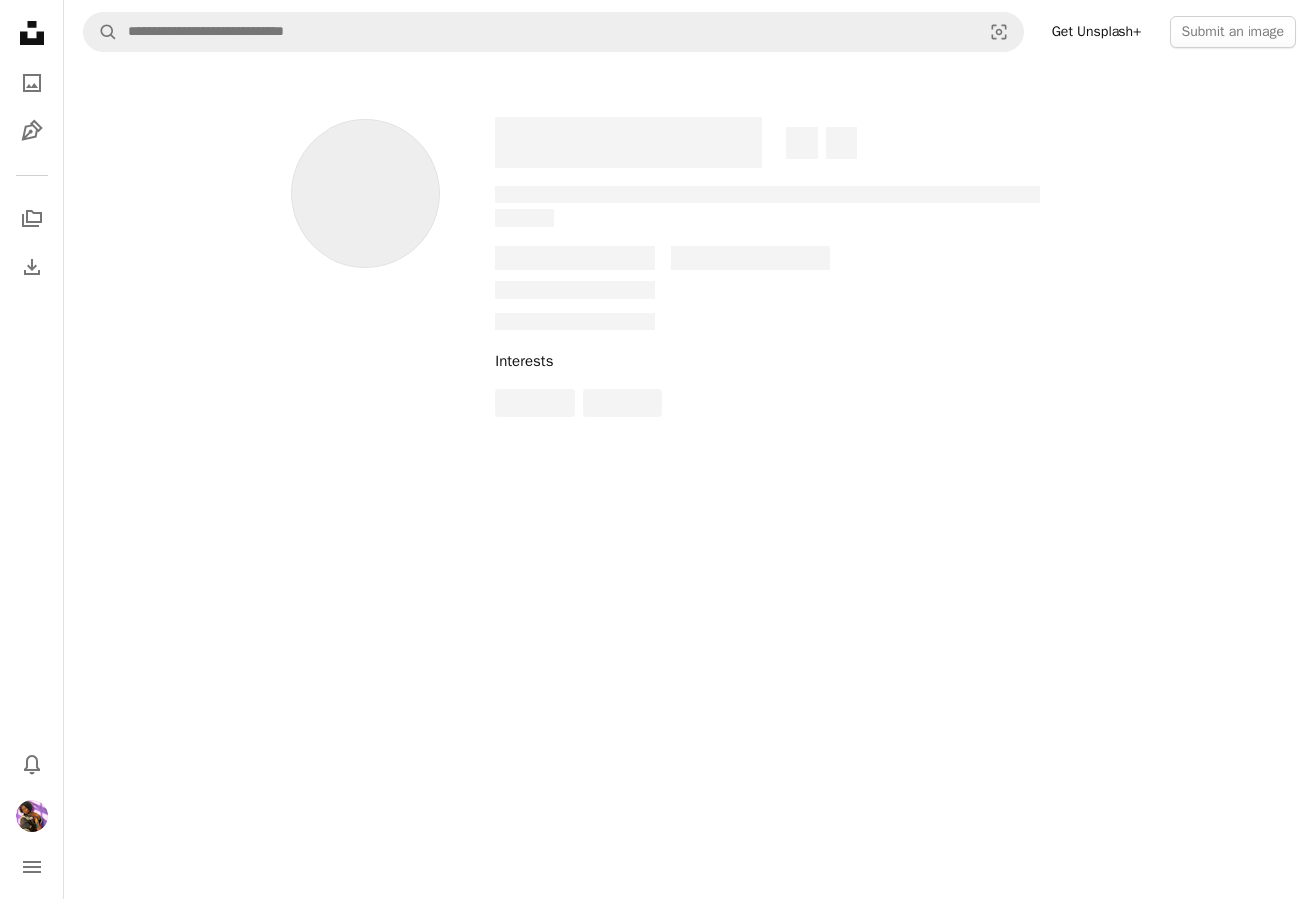 scroll, scrollTop: 0, scrollLeft: 0, axis: both 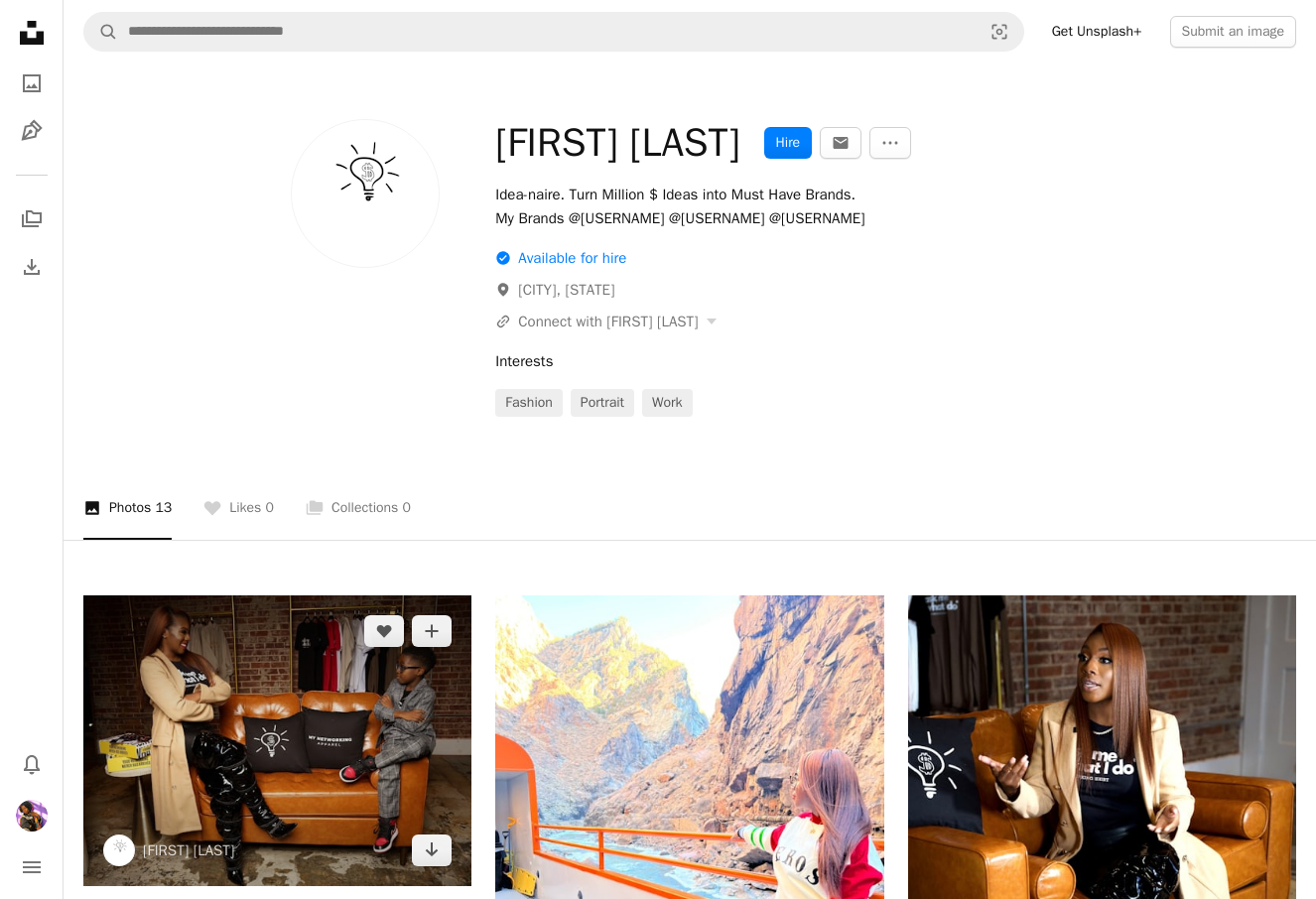click at bounding box center (277, 740) 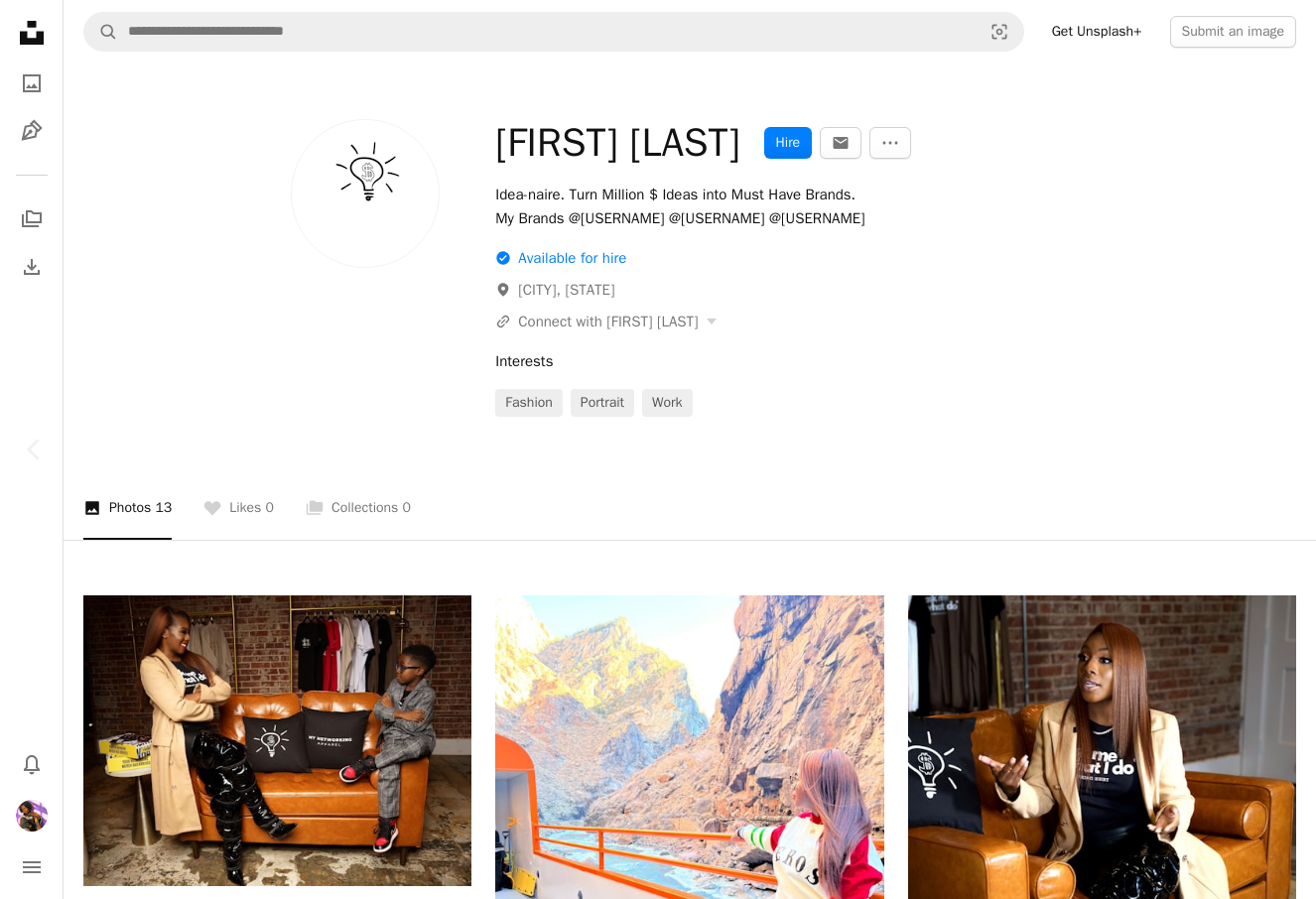 click on "Chevron right" 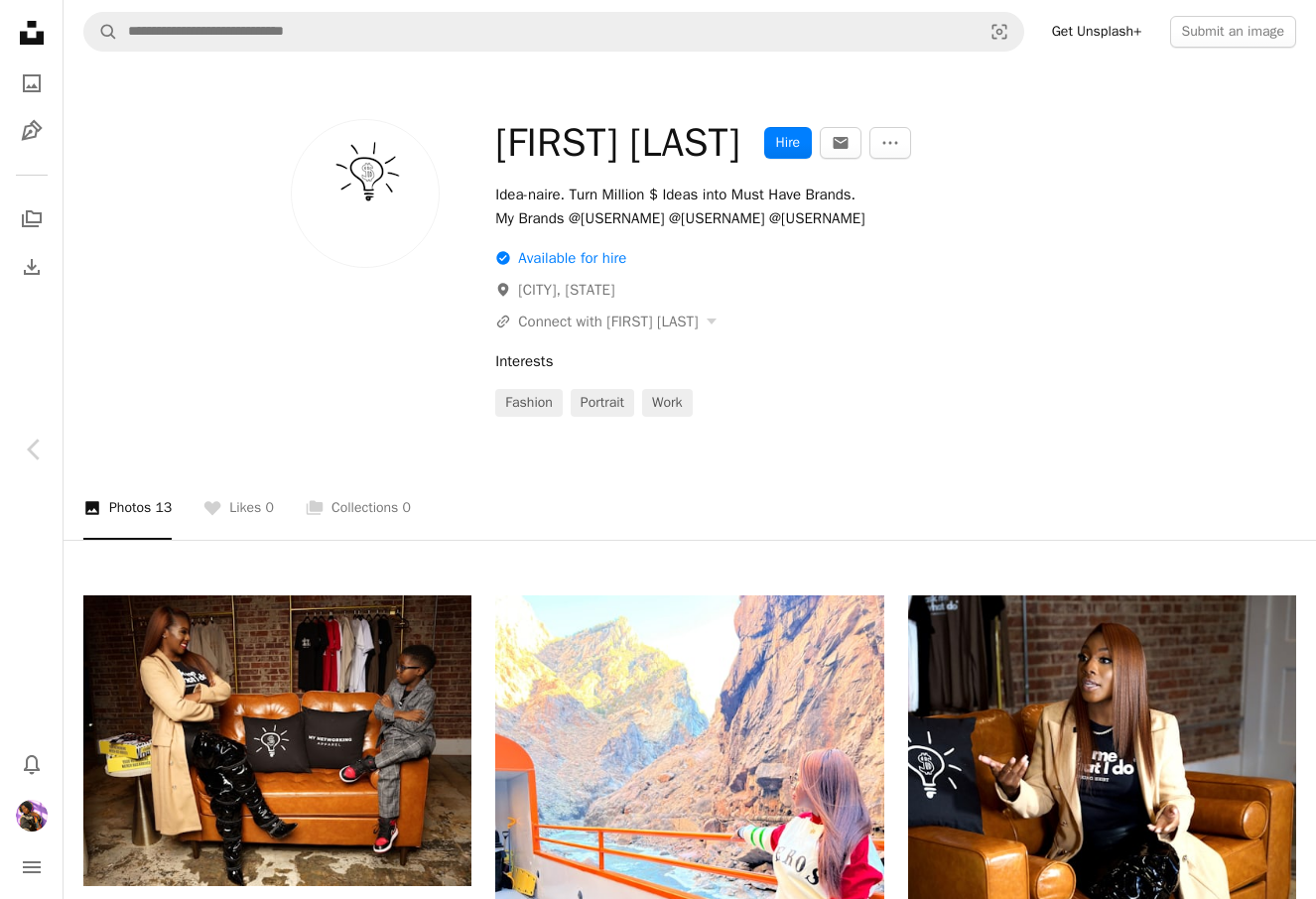 click on "Chevron right" 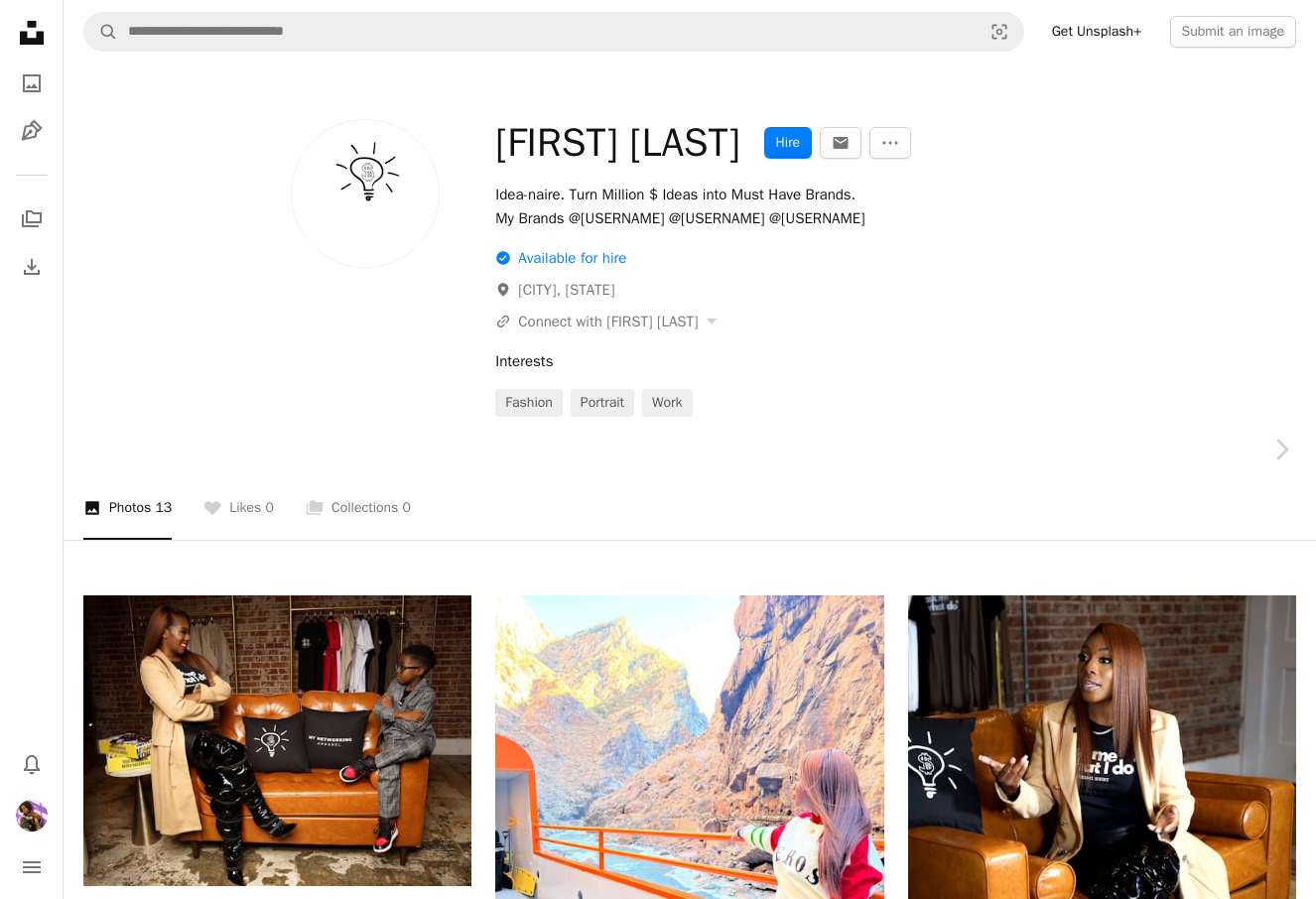 click on "Chevron left" 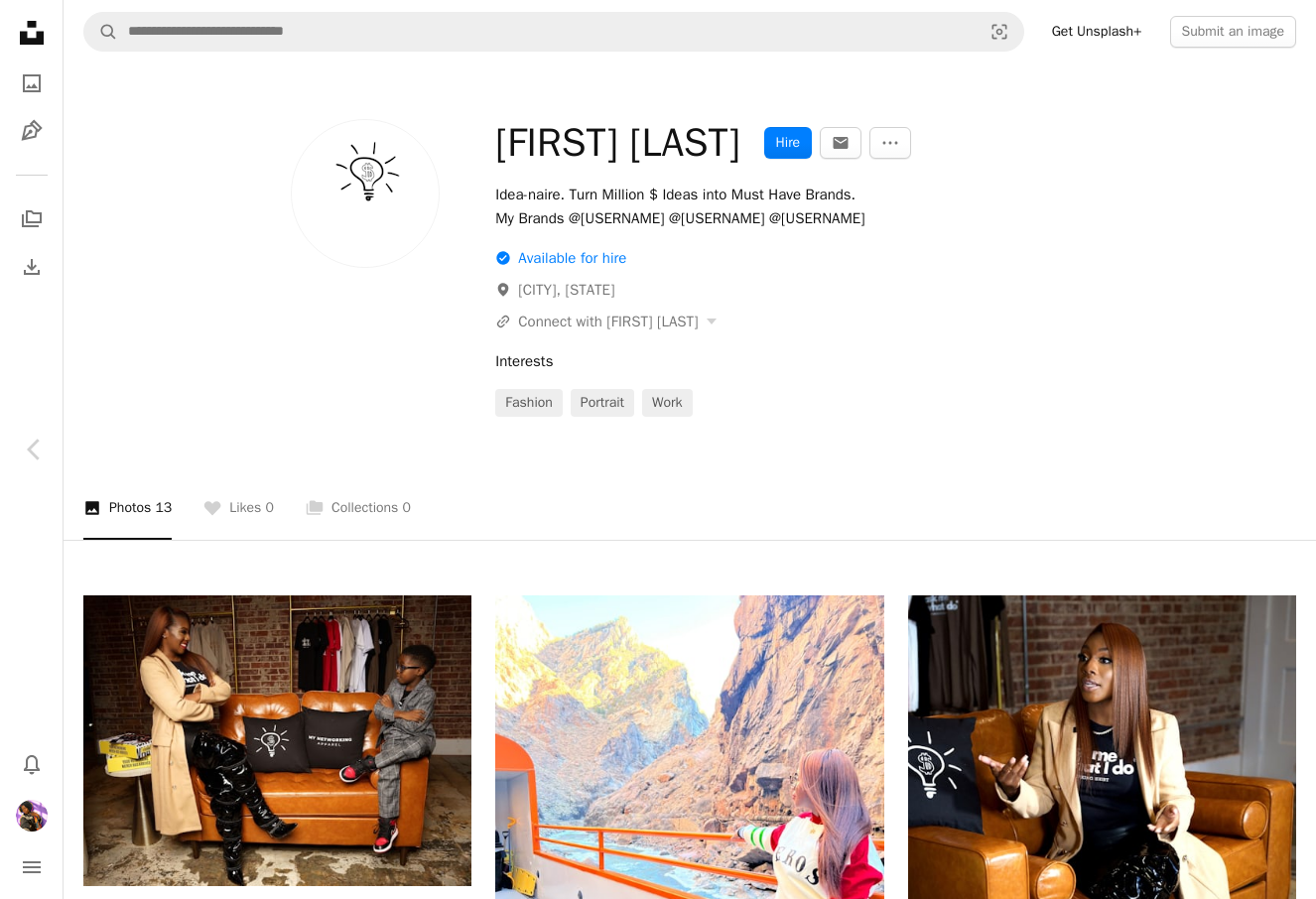 click on "Chevron right" 